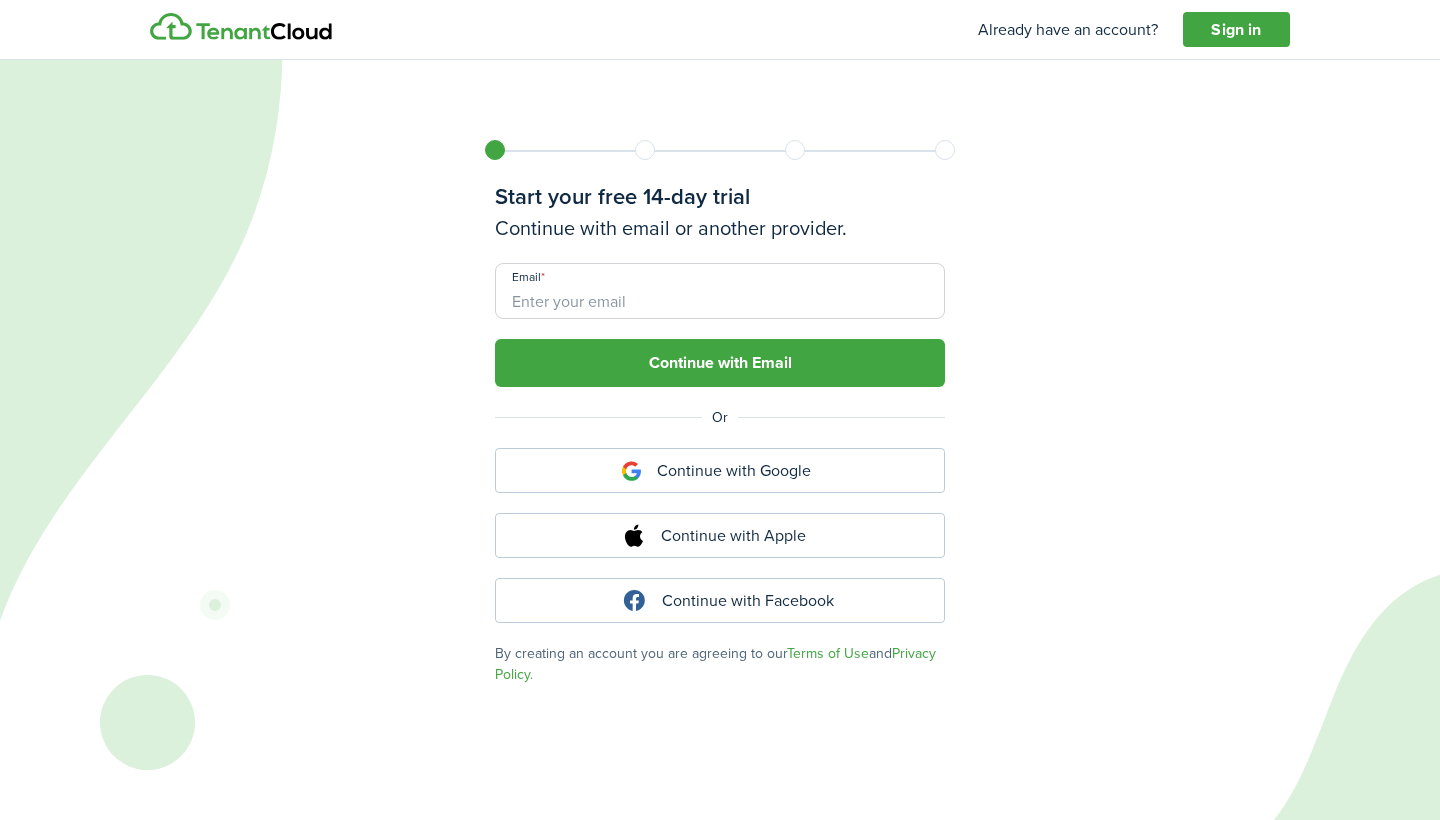 scroll, scrollTop: 0, scrollLeft: 0, axis: both 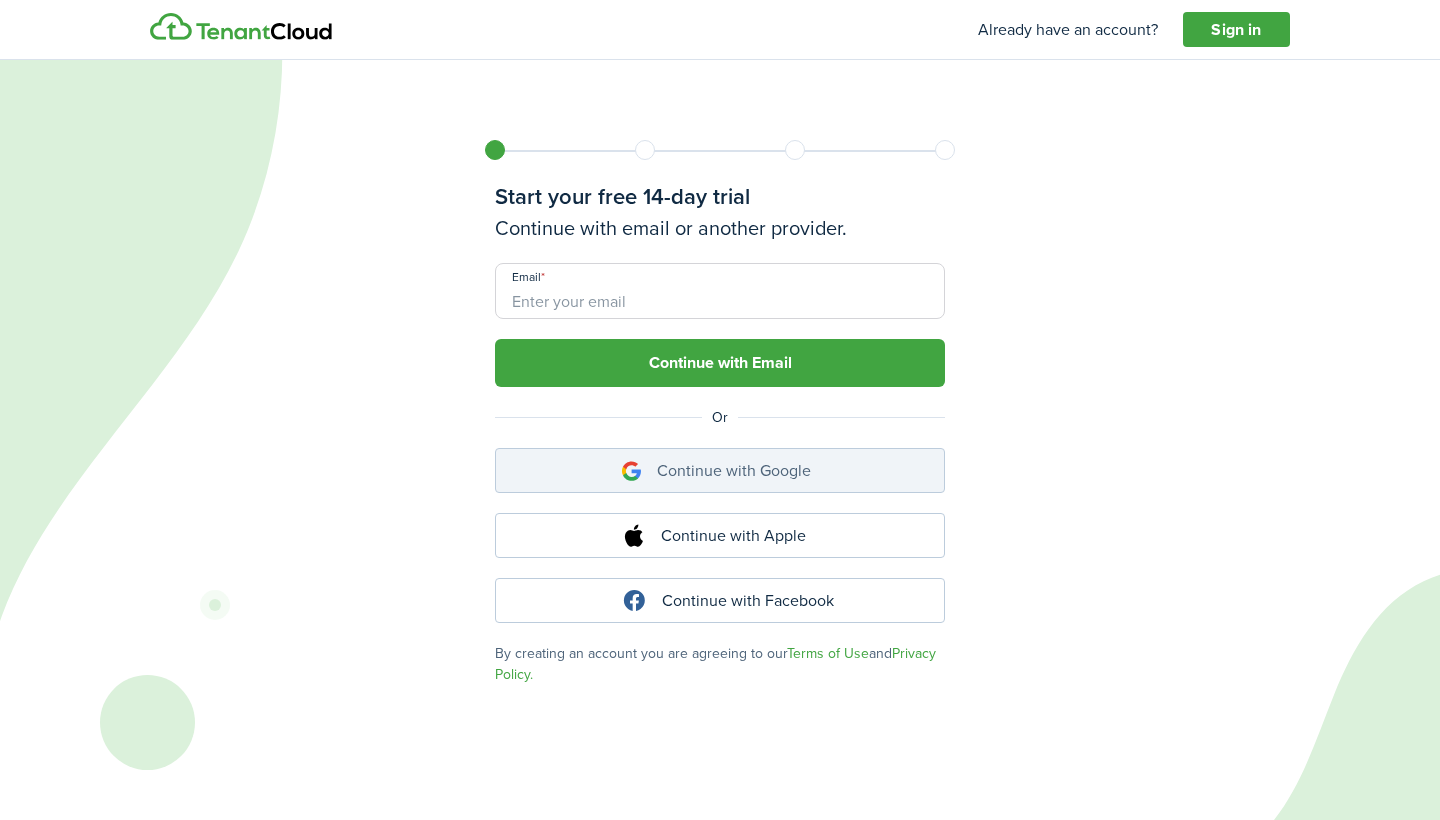 click on "Continue with Google" at bounding box center [720, 470] 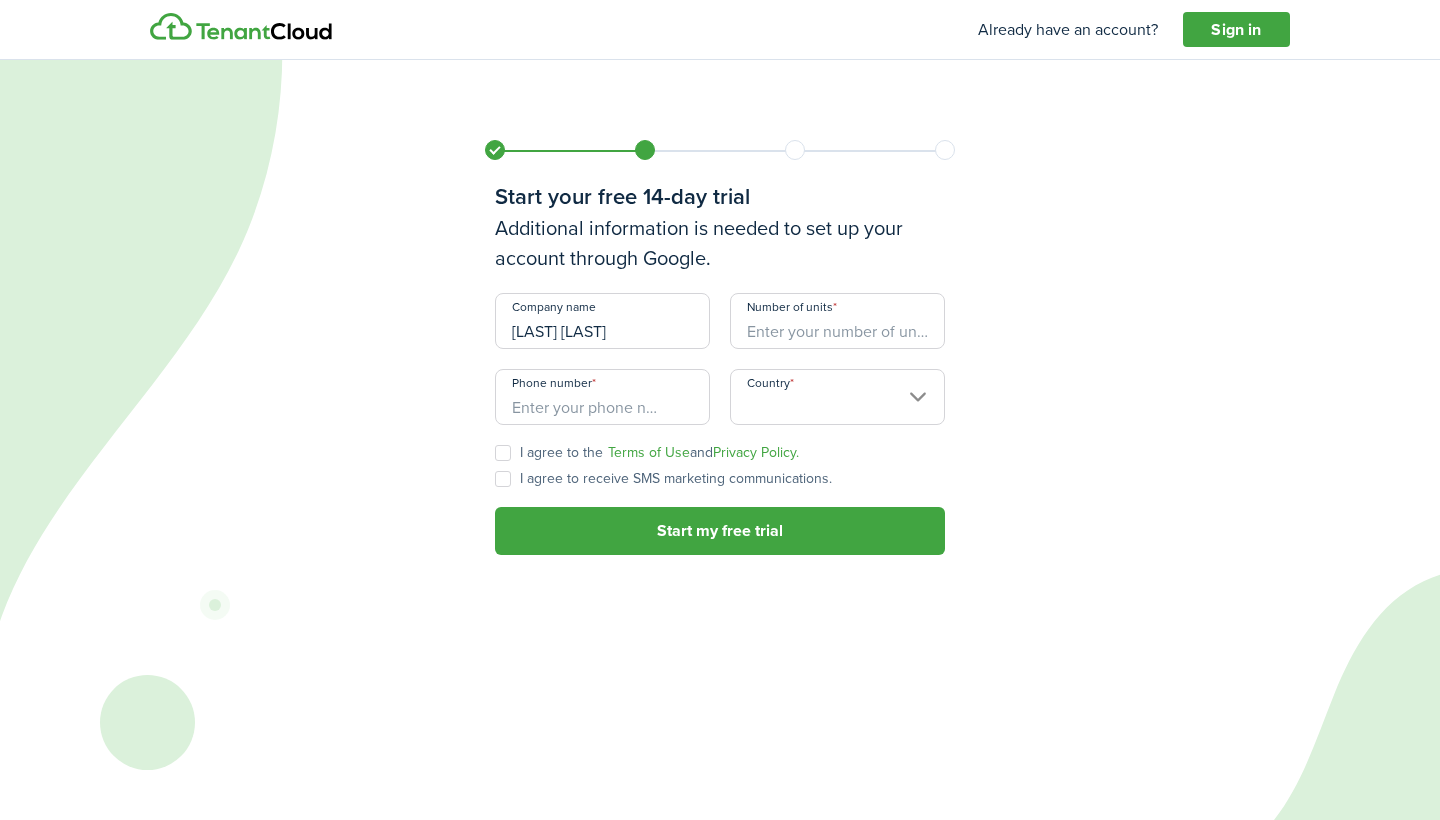 type on "[LAST] [LAST]" 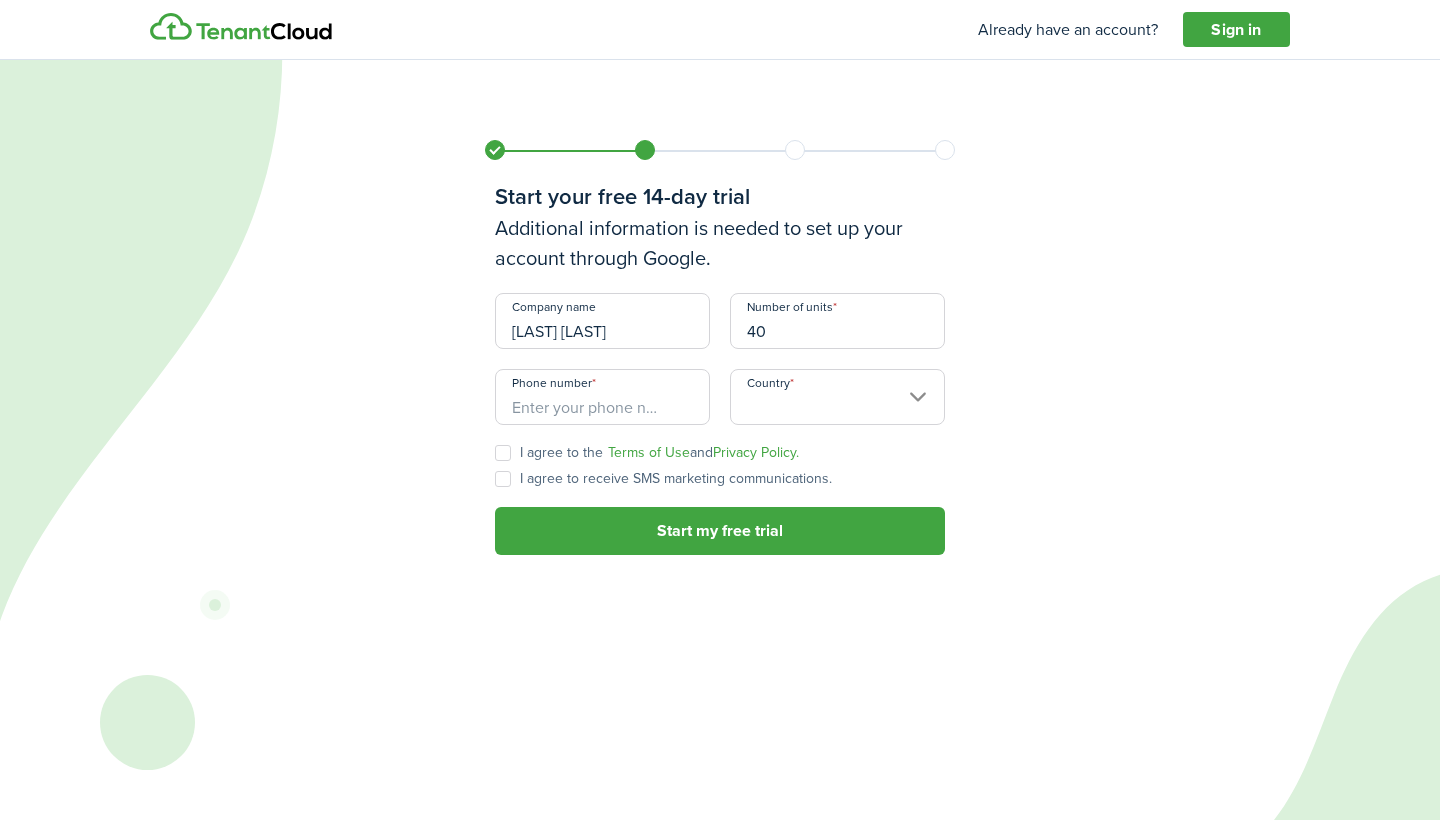 type on "40" 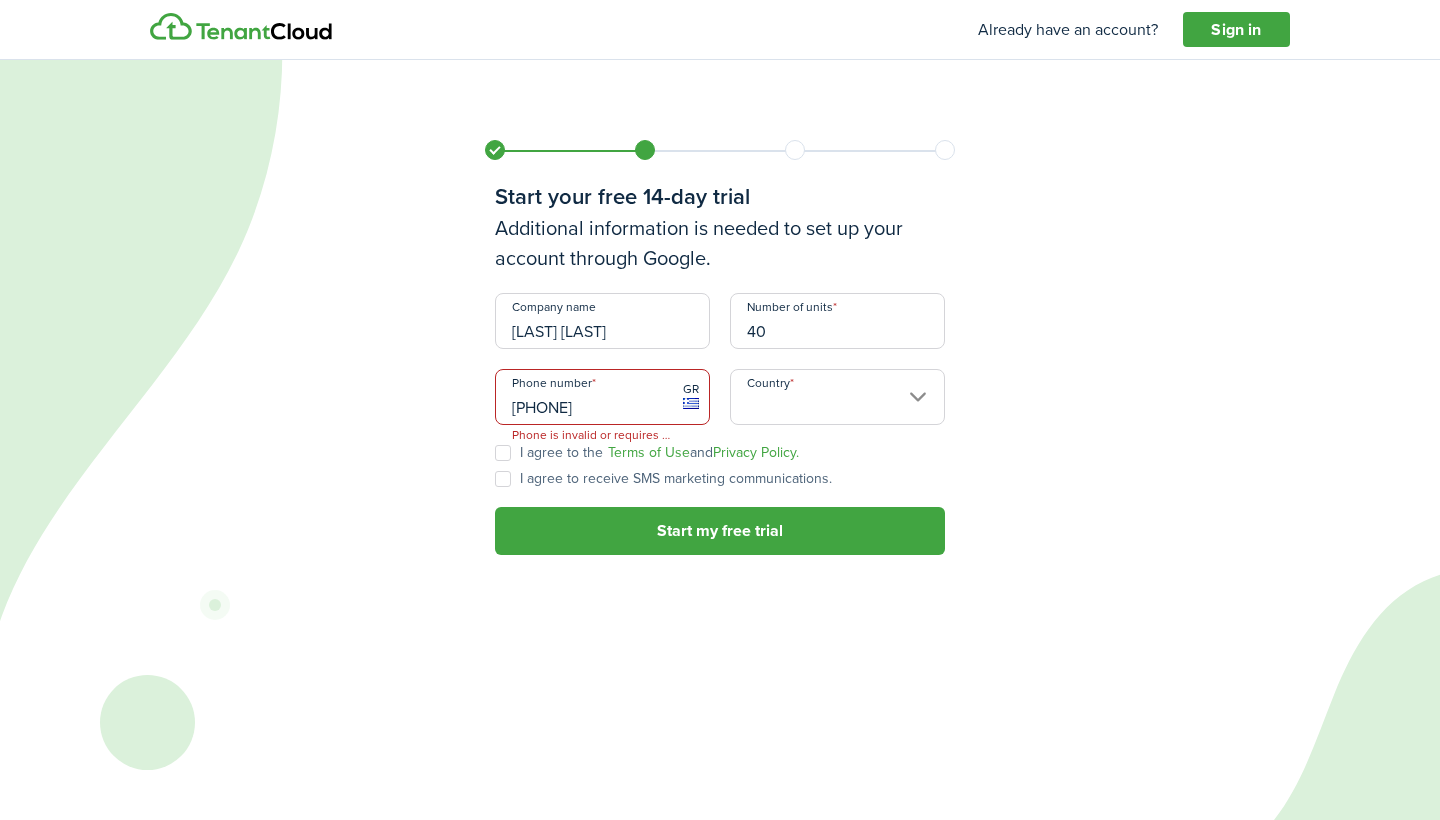 click on "Country" at bounding box center (837, 397) 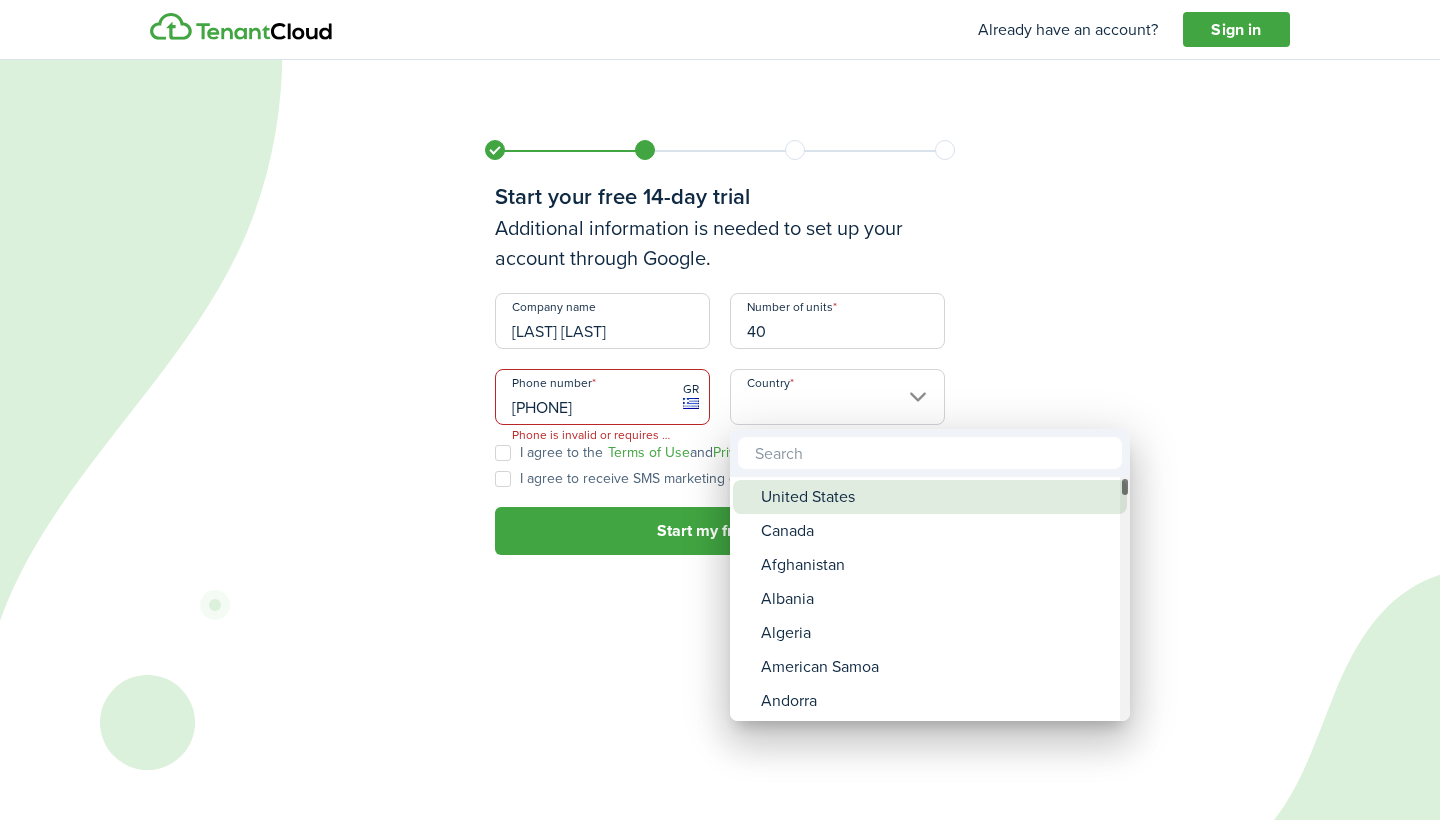 click on "United States" at bounding box center (938, 497) 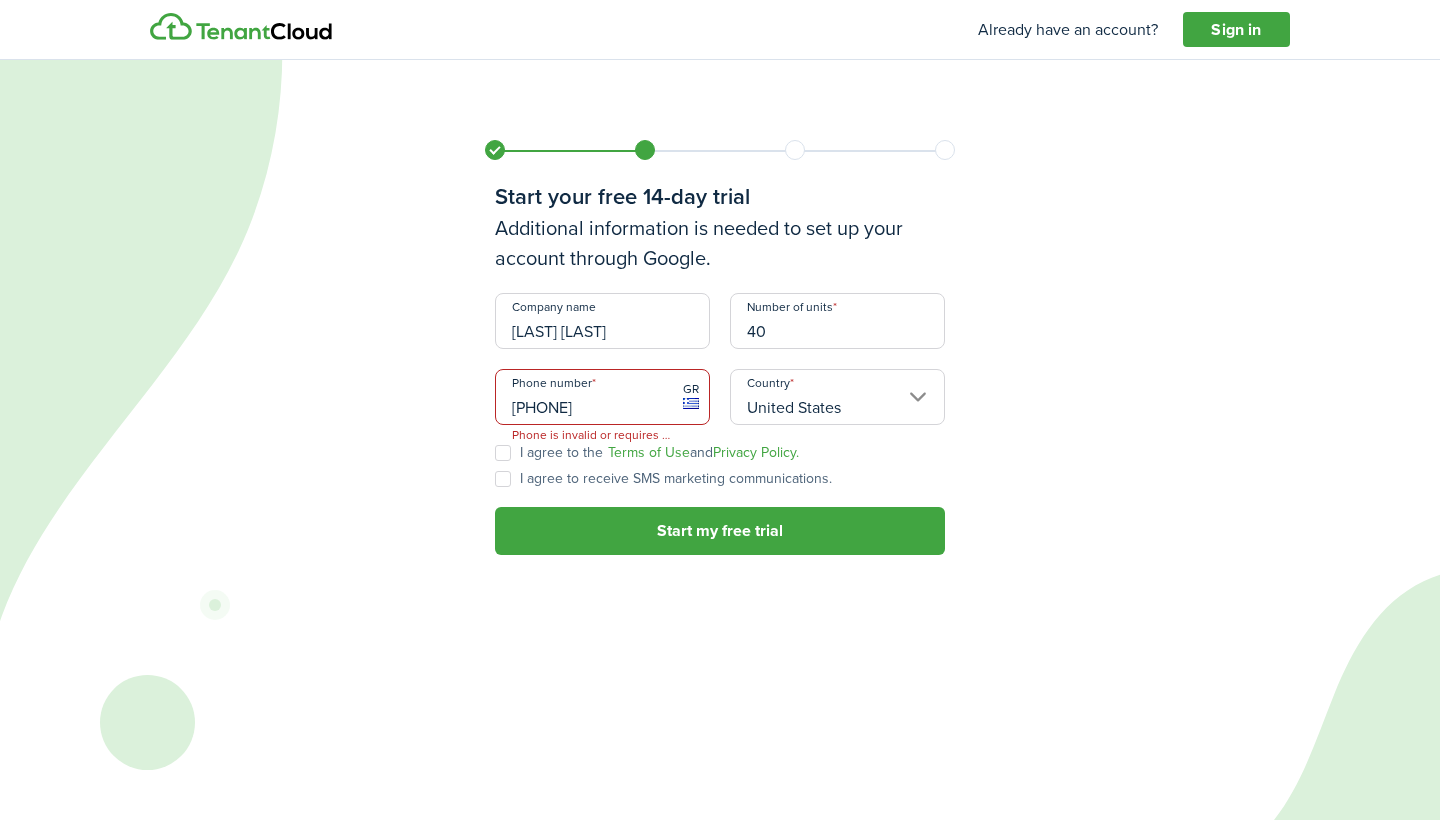click on "[PHONE]" at bounding box center [602, 397] 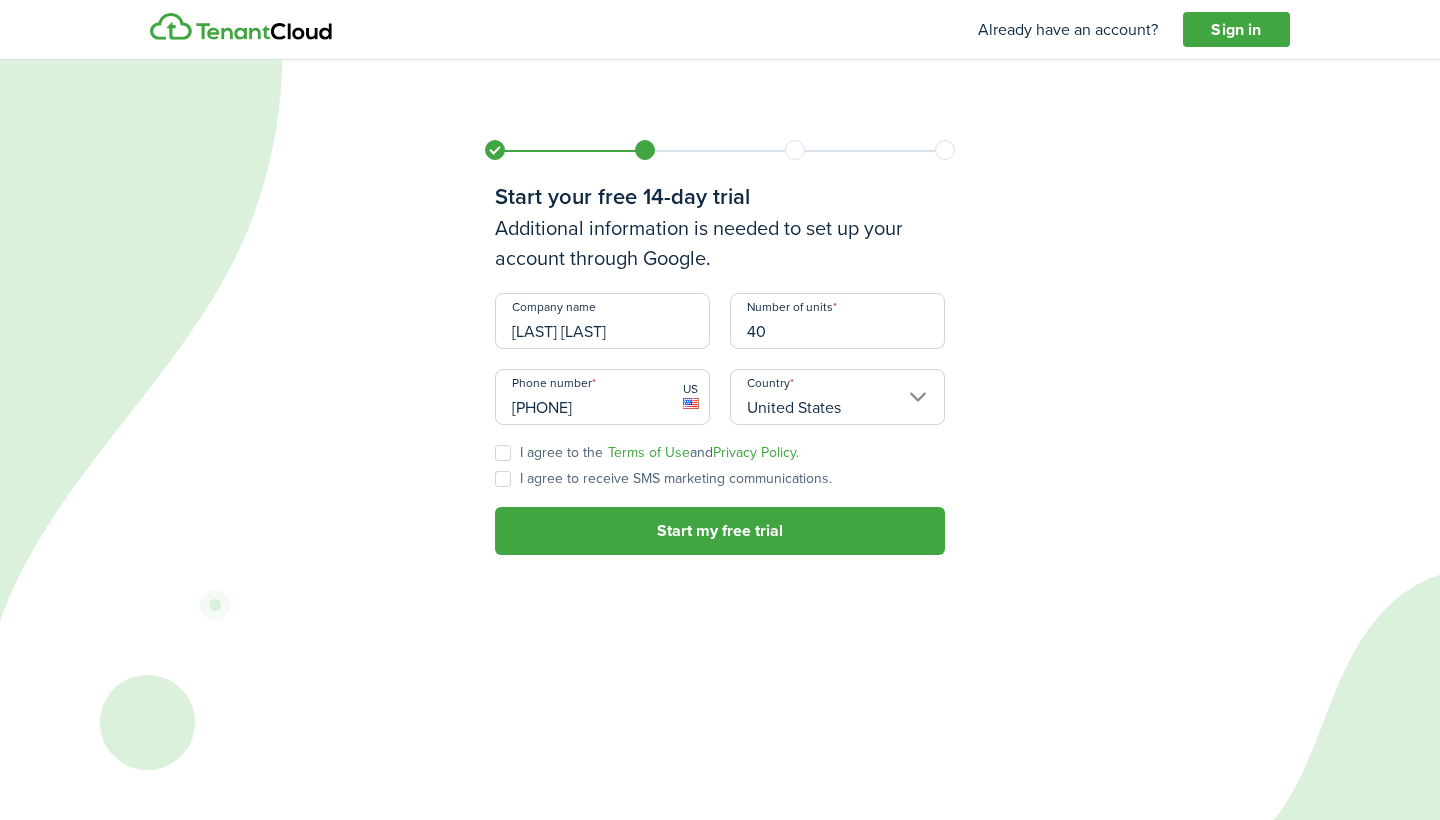 click on "Phone number  [PHONE] US" at bounding box center [602, 407] 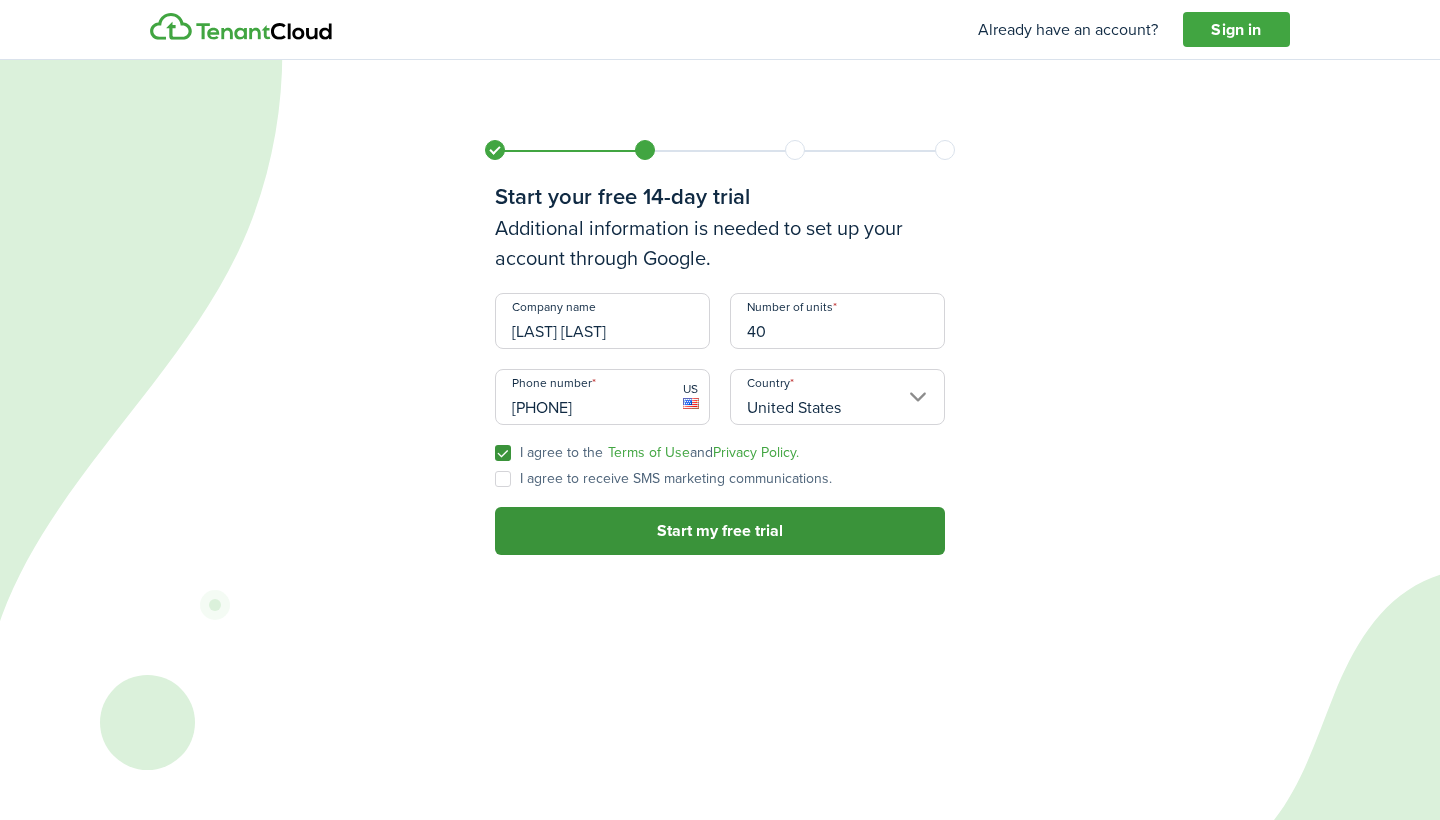 click on "Start my free trial" at bounding box center [720, 531] 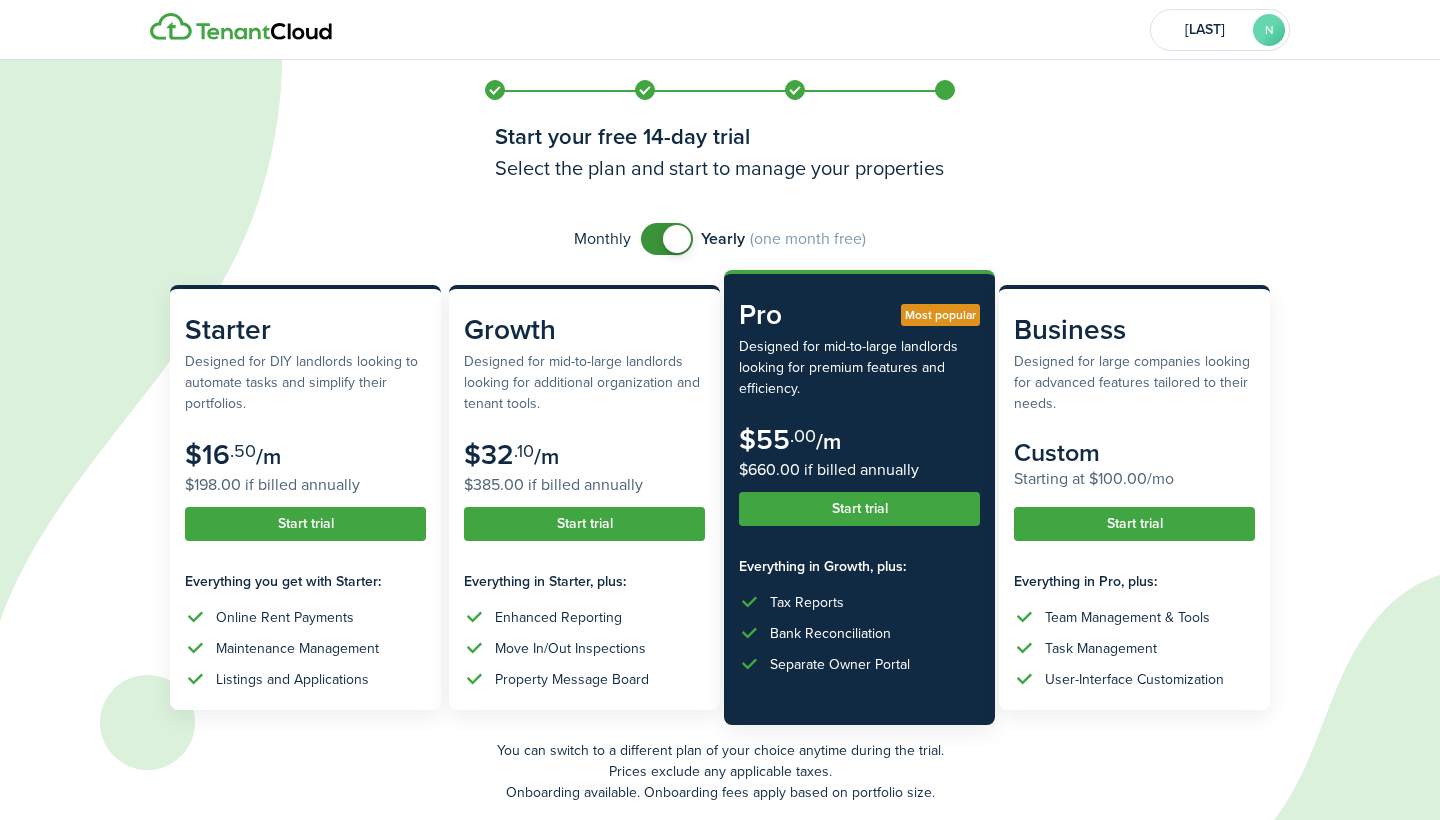 checkbox on "false" 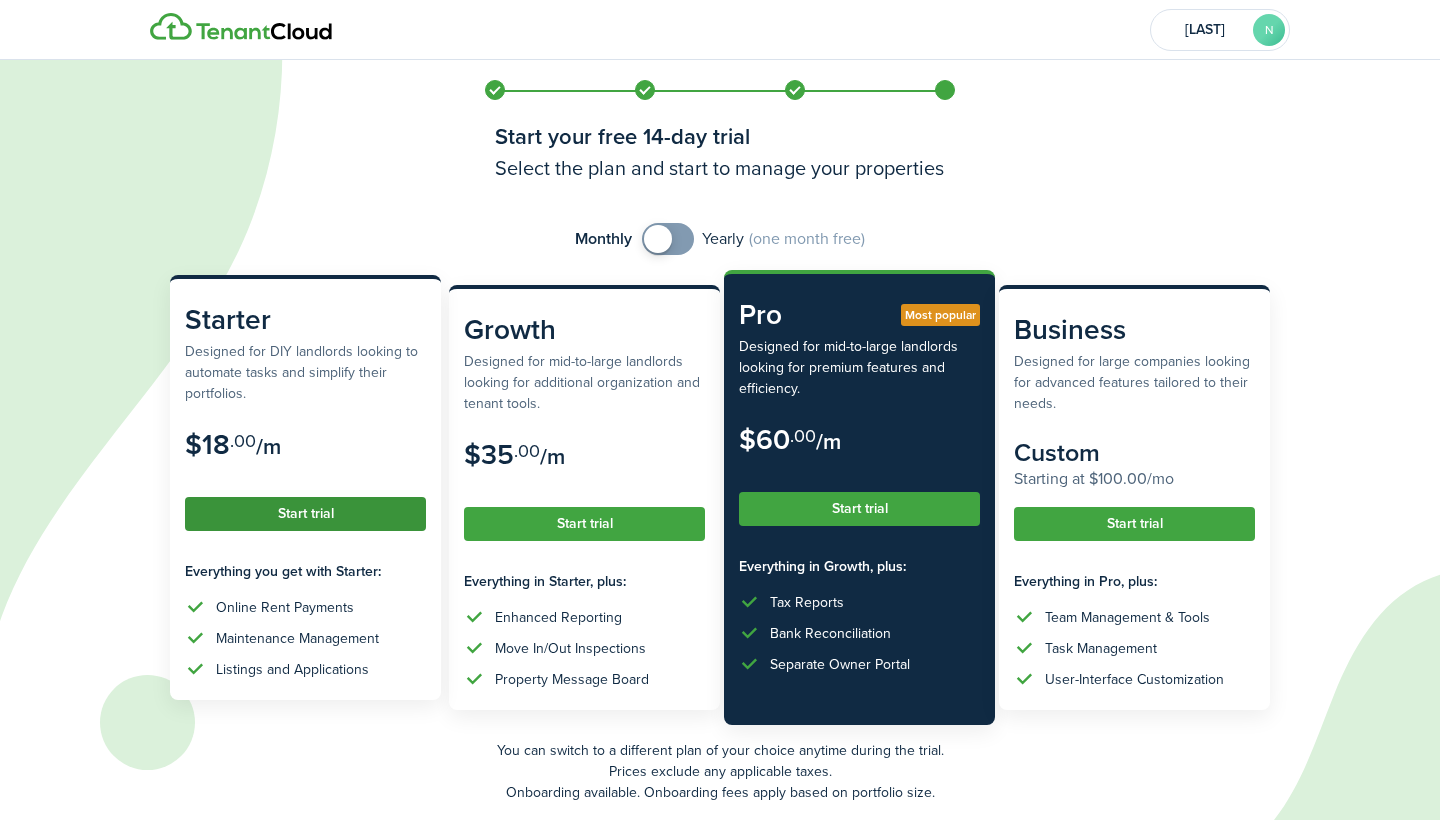click on "Start trial" at bounding box center [305, 514] 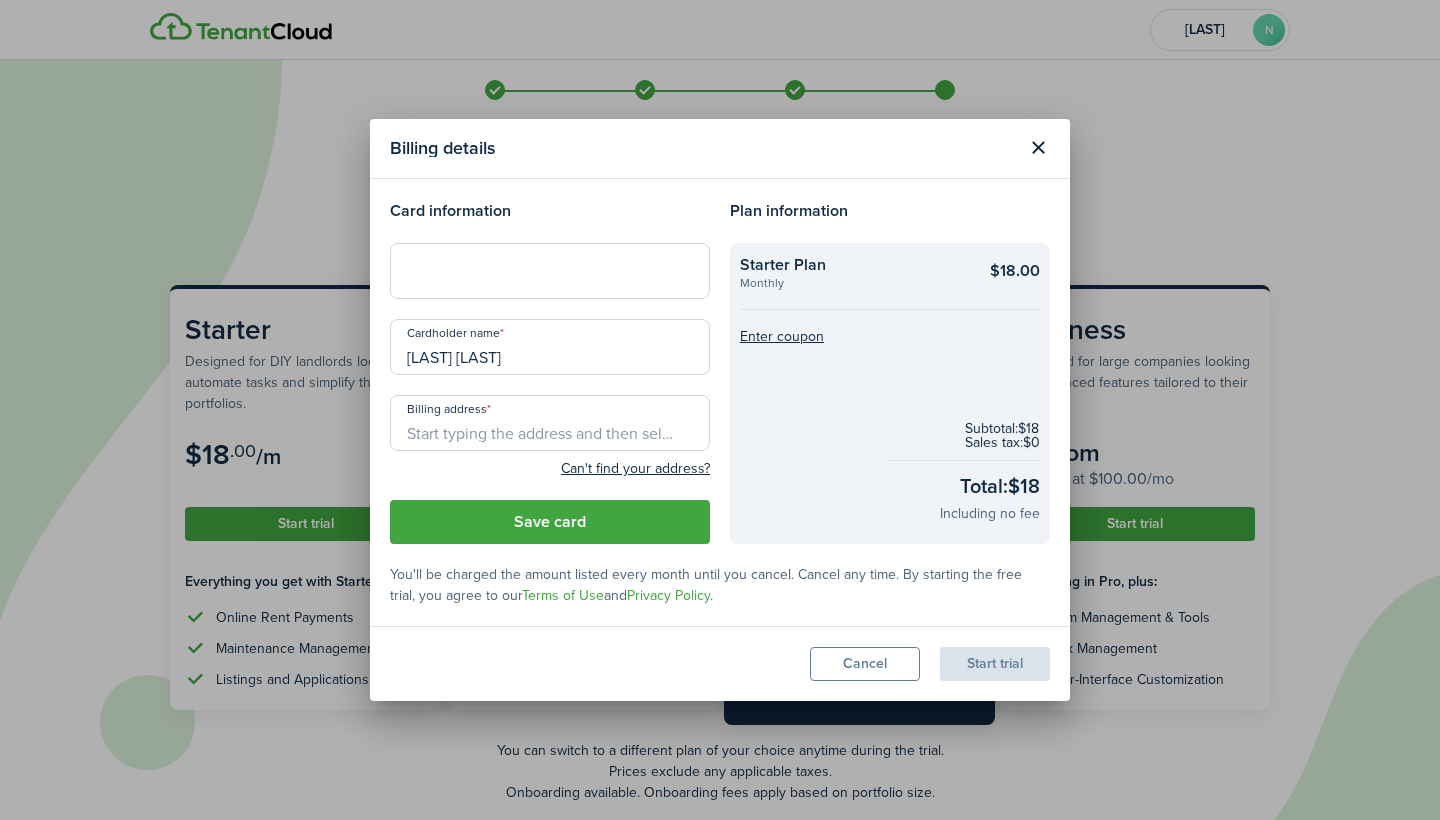 click at bounding box center [550, 271] 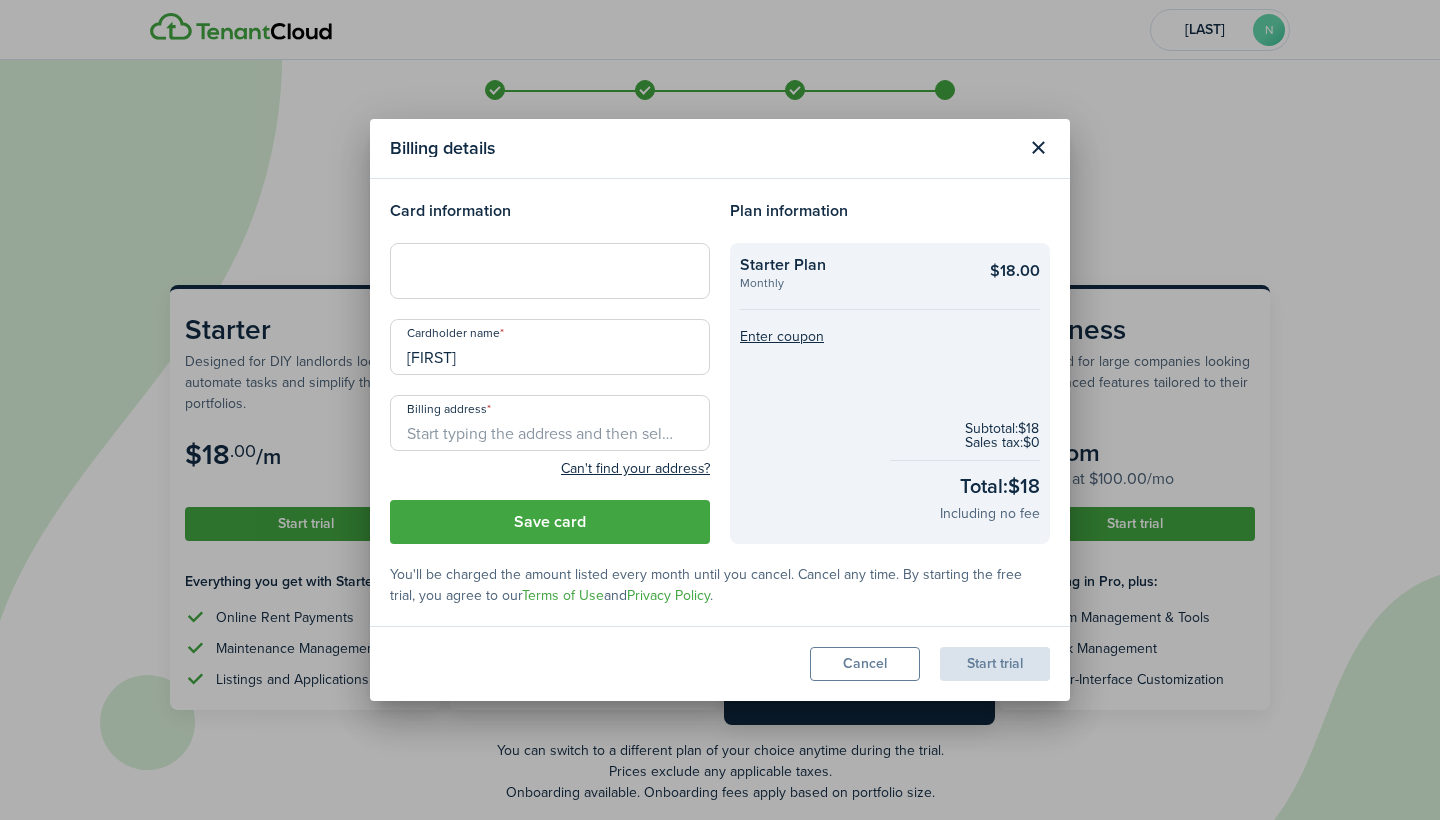 type on "[FIRST]" 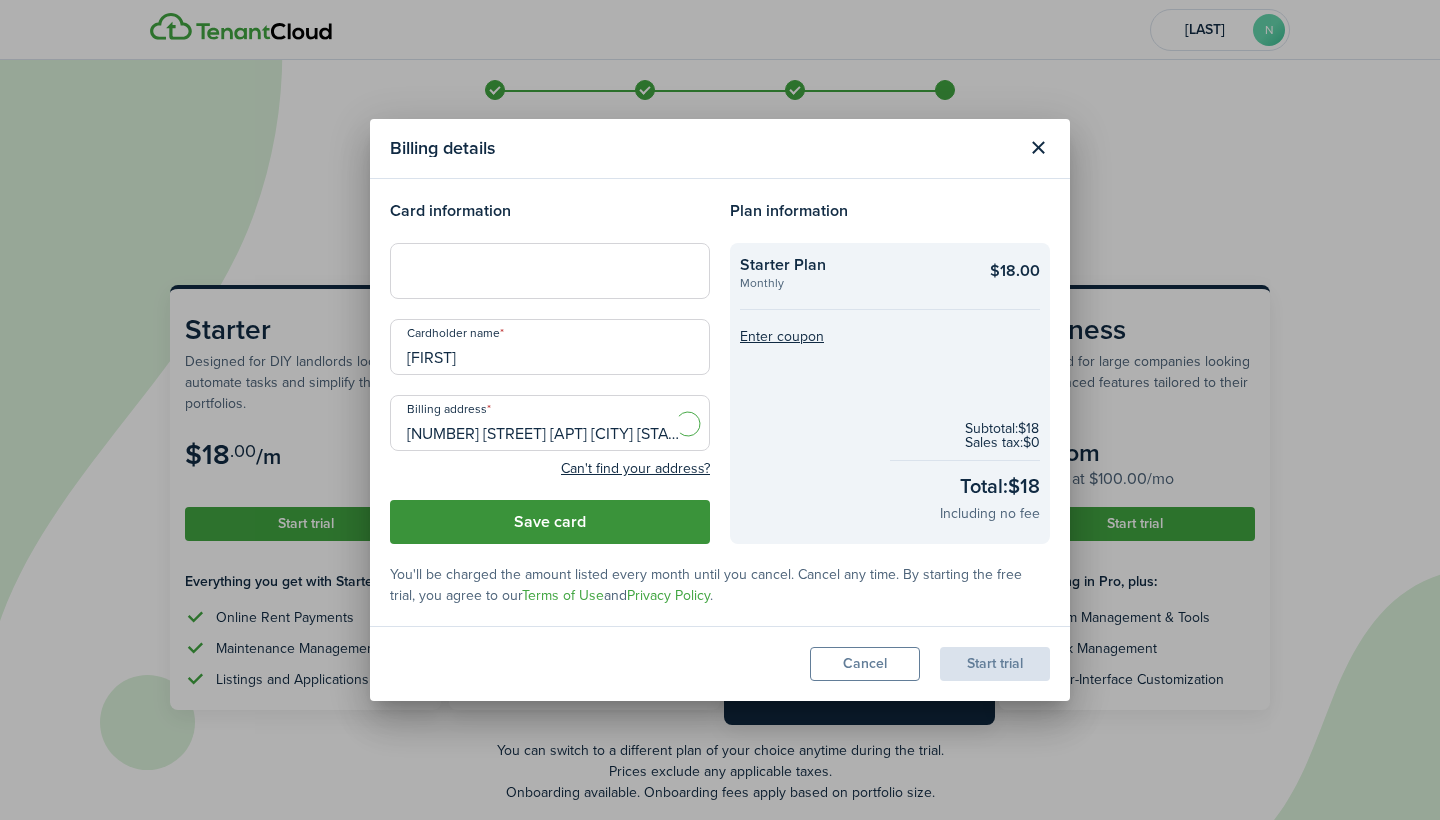 click on "Save card" at bounding box center (550, 522) 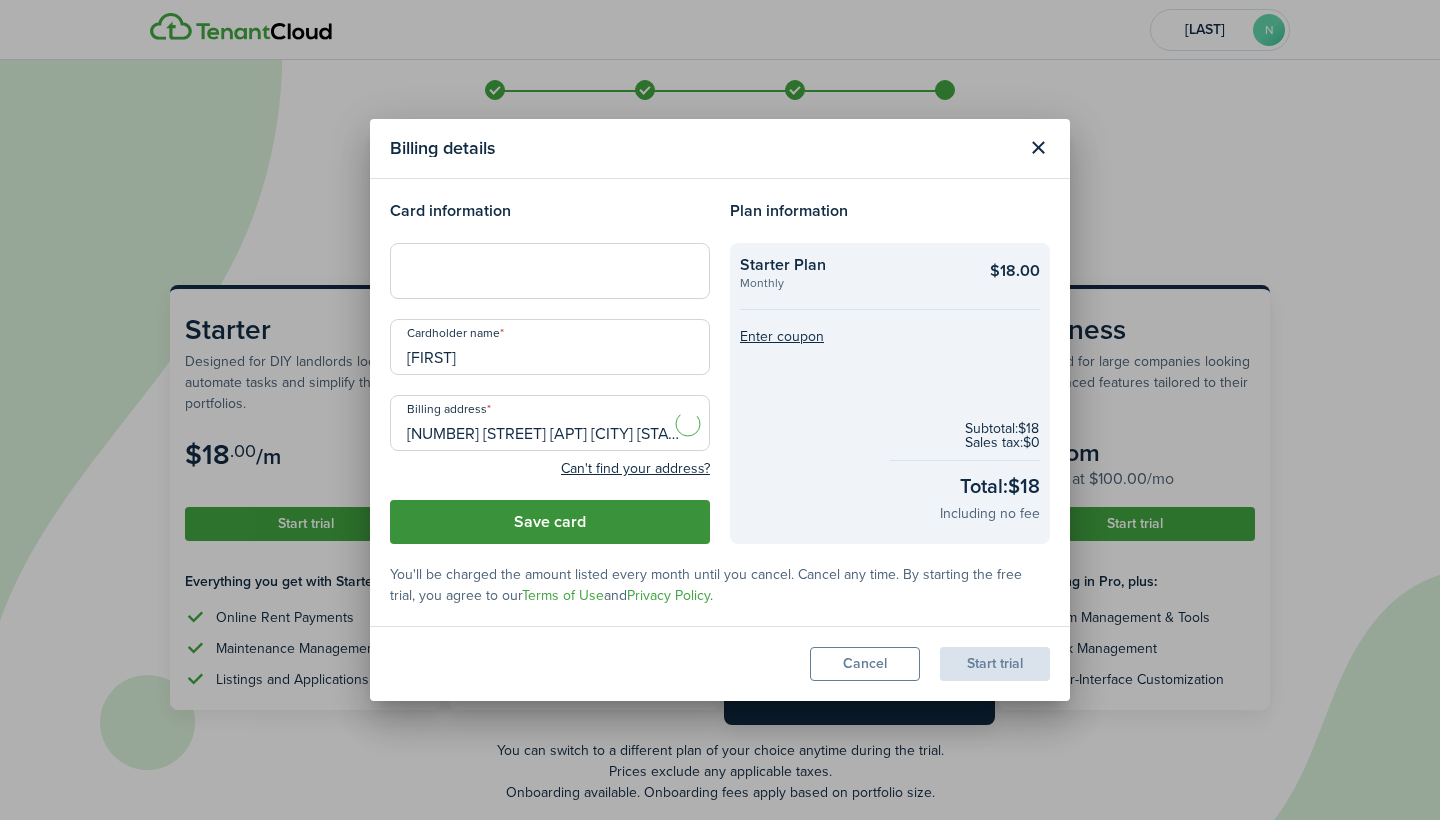 scroll, scrollTop: 37, scrollLeft: 0, axis: vertical 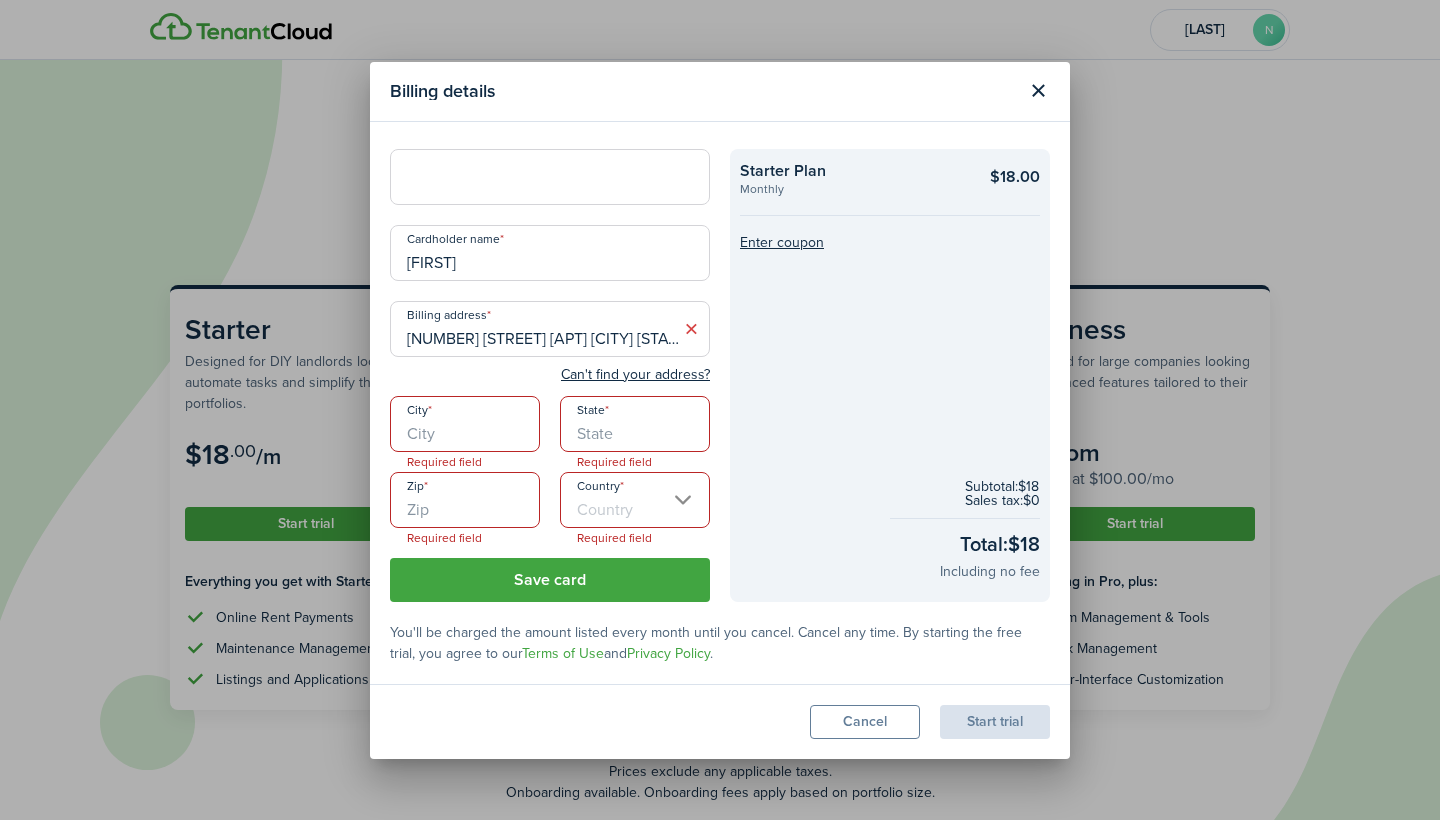 click on "[NUMBER] [STREET] [APT] [CITY] [STATE] [ZIP] [COUNTRY]" at bounding box center [550, 329] 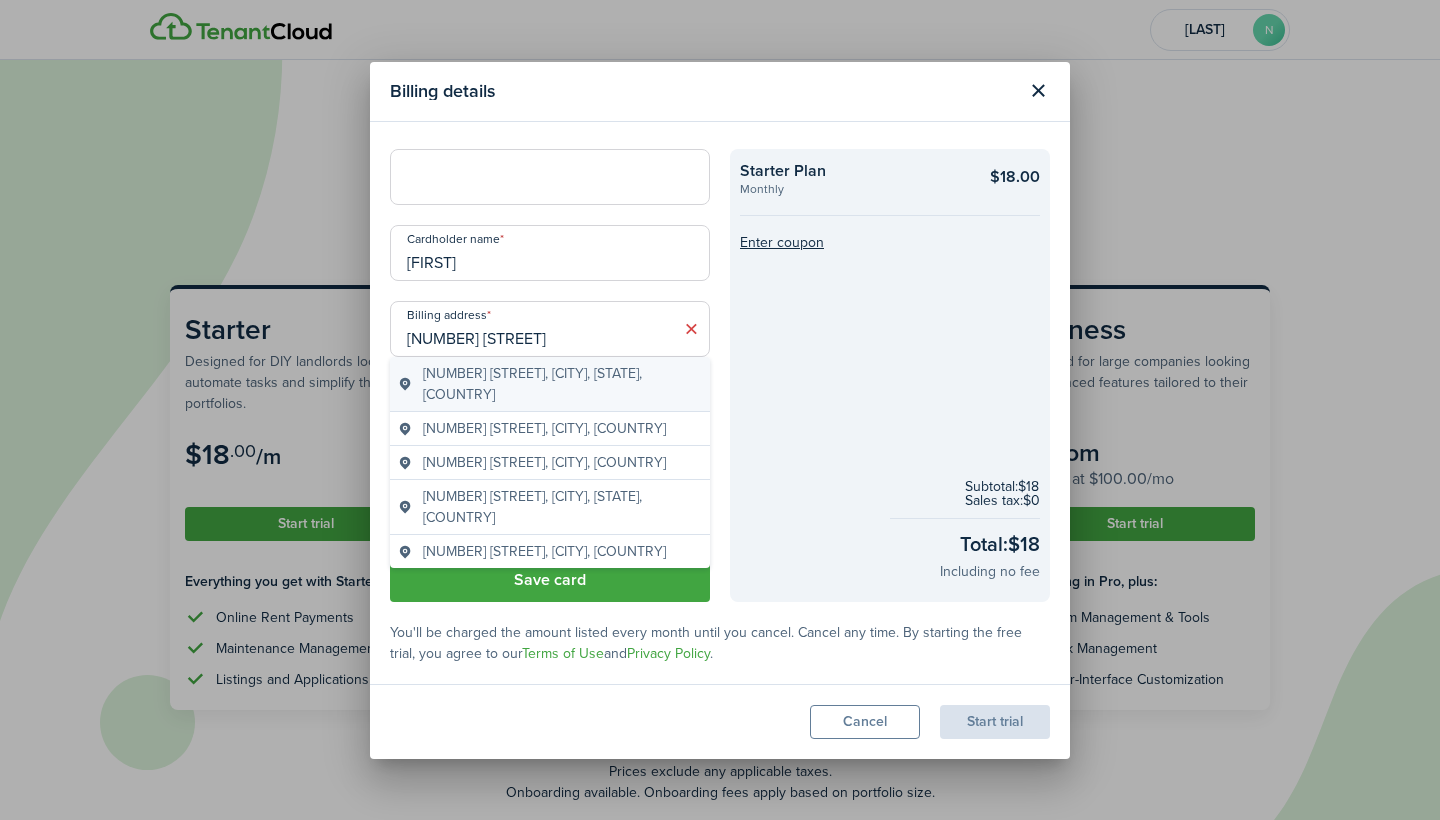type on "[NUMBER] [STREET]" 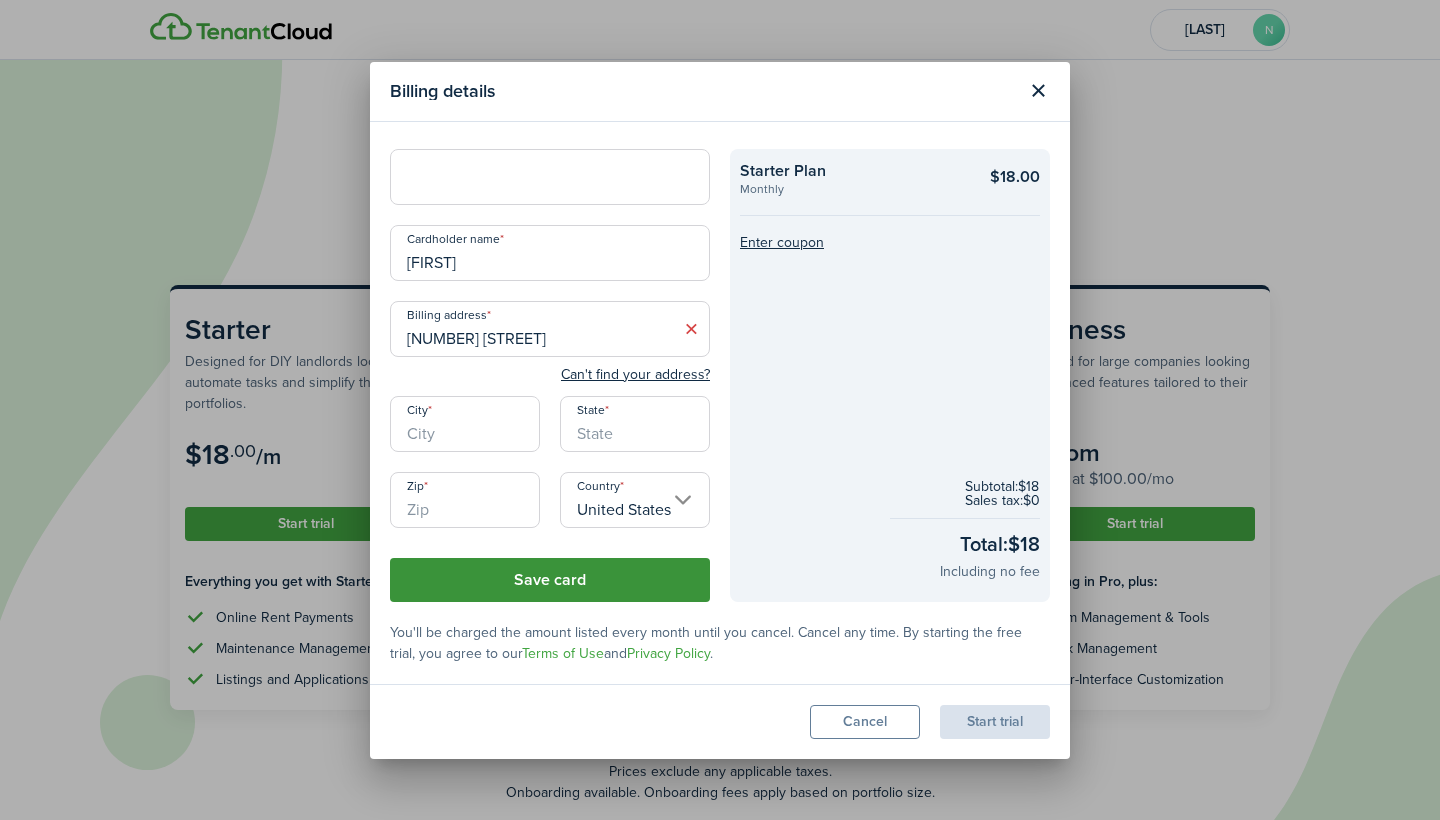 click on "Save card" at bounding box center (550, 580) 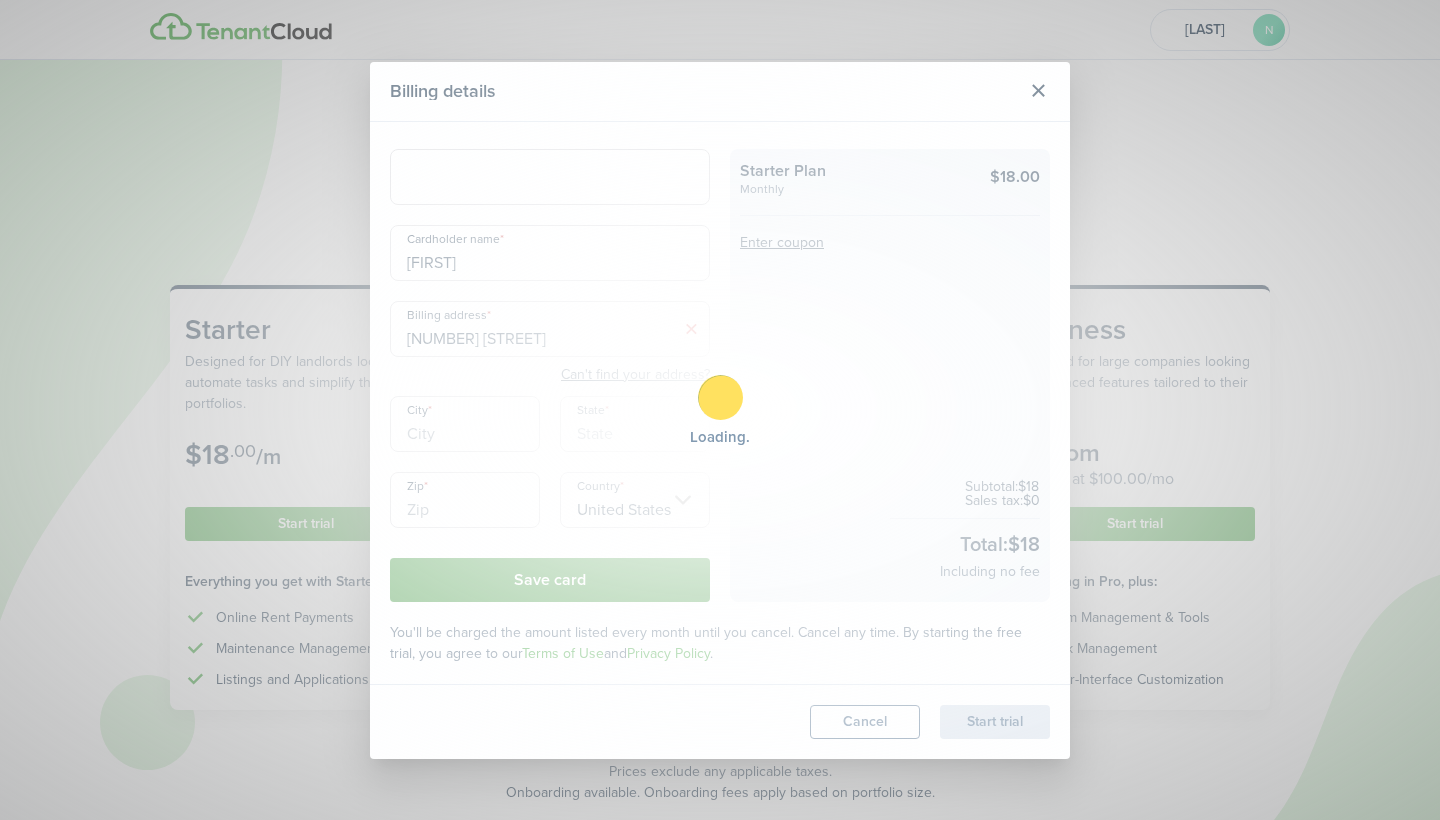 scroll, scrollTop: 0, scrollLeft: 0, axis: both 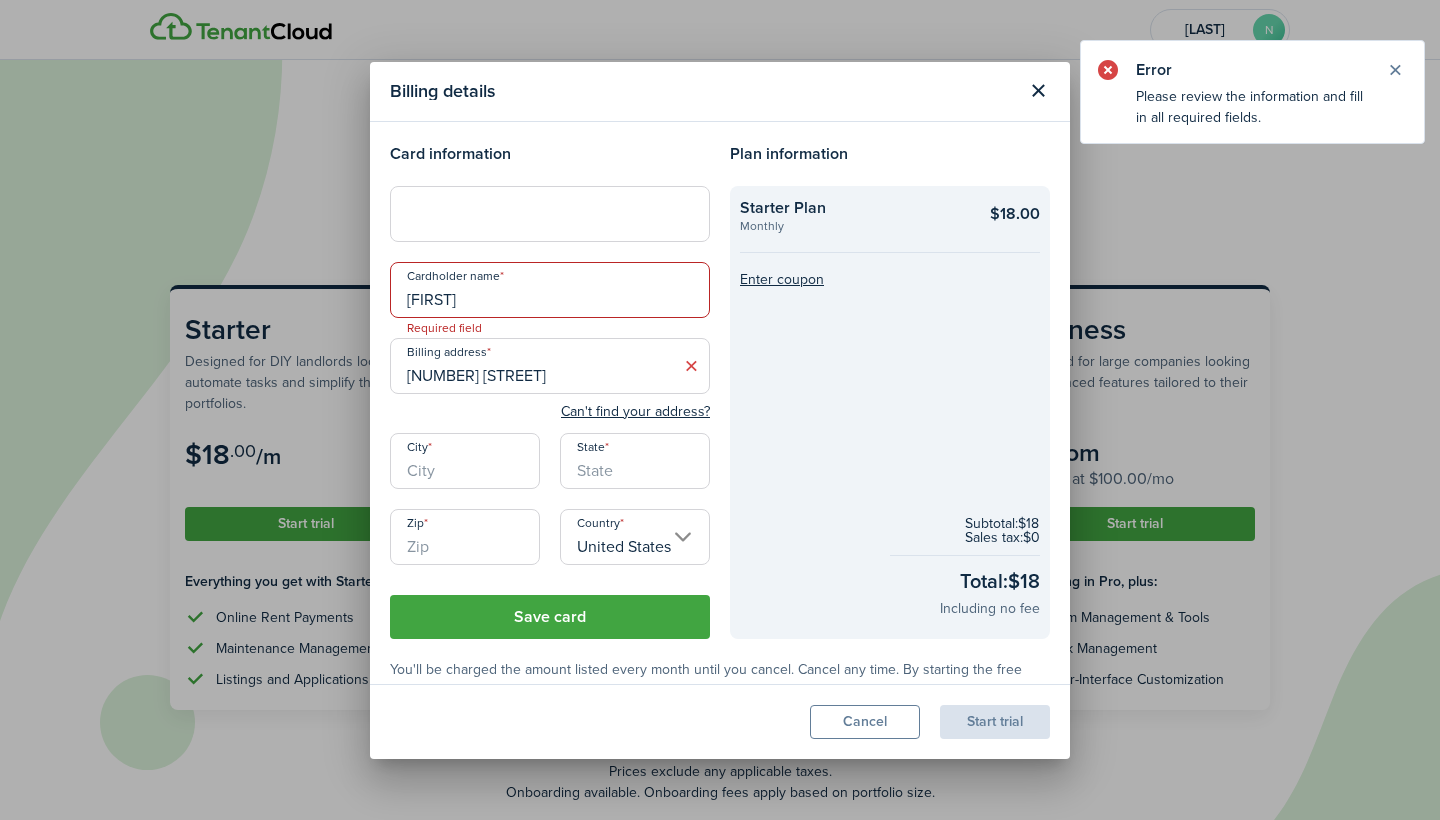 click on "[FIRST]" at bounding box center (550, 290) 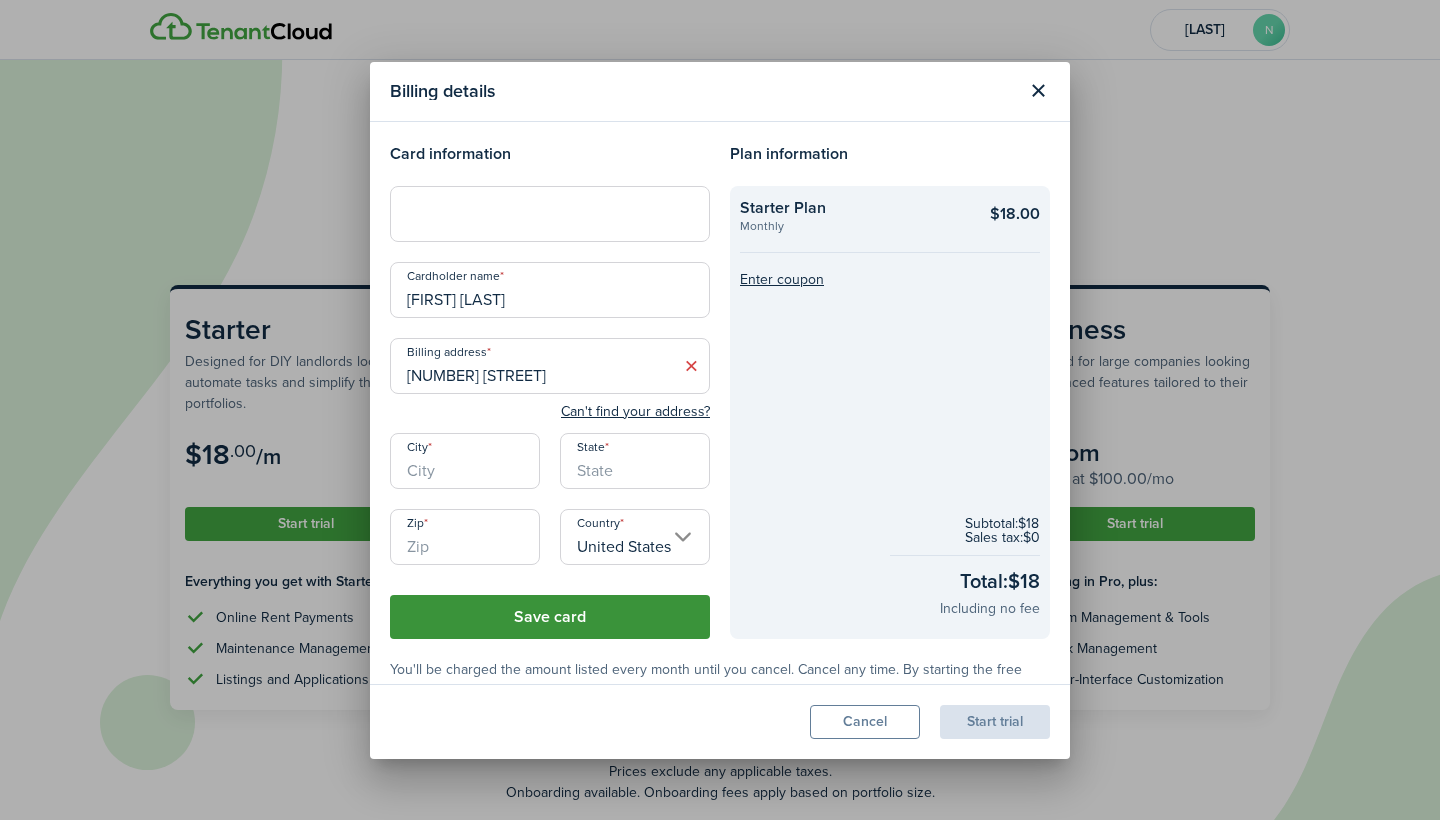 type on "[FIRST] [LAST]" 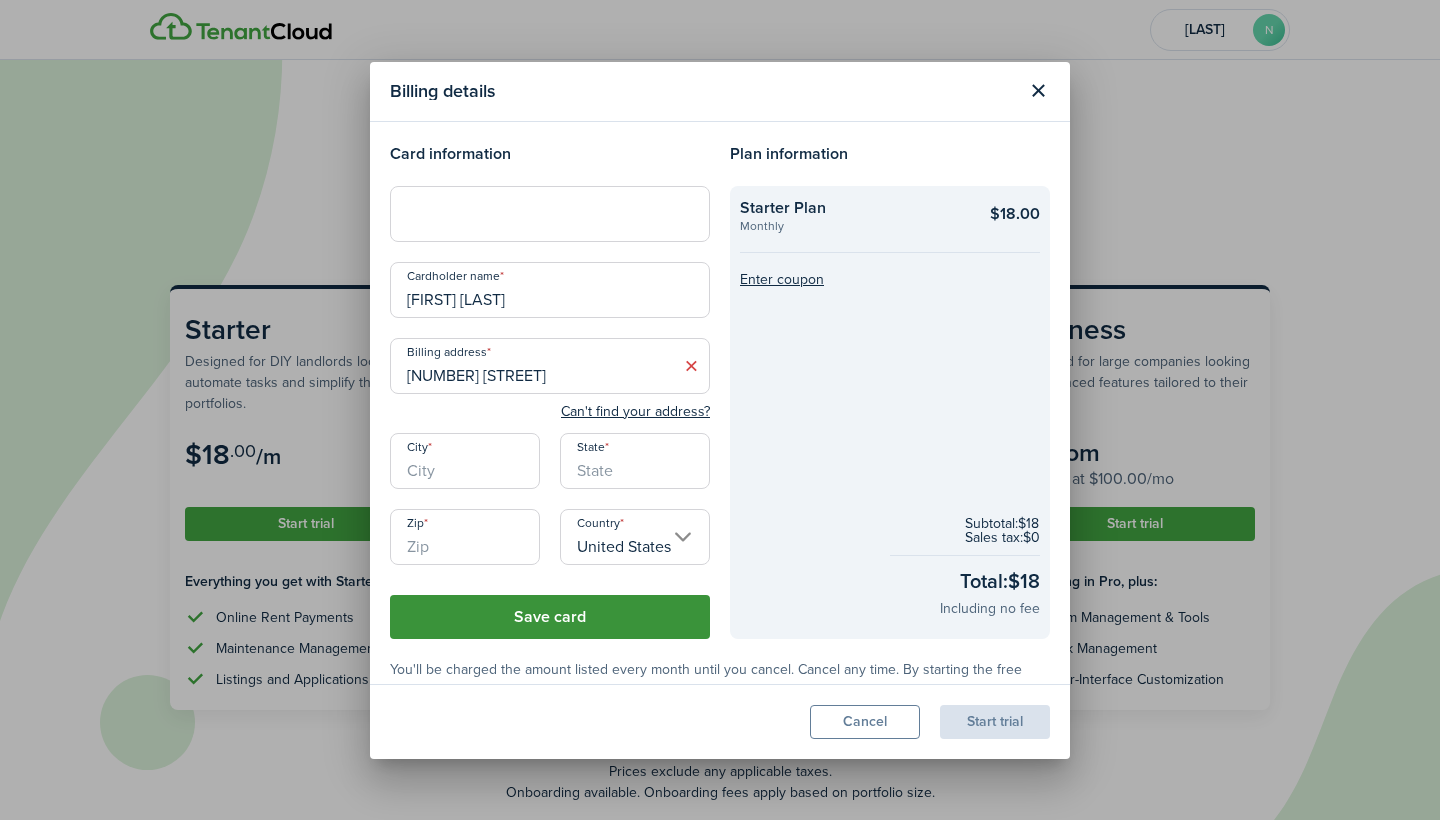 click on "Save card" at bounding box center [550, 617] 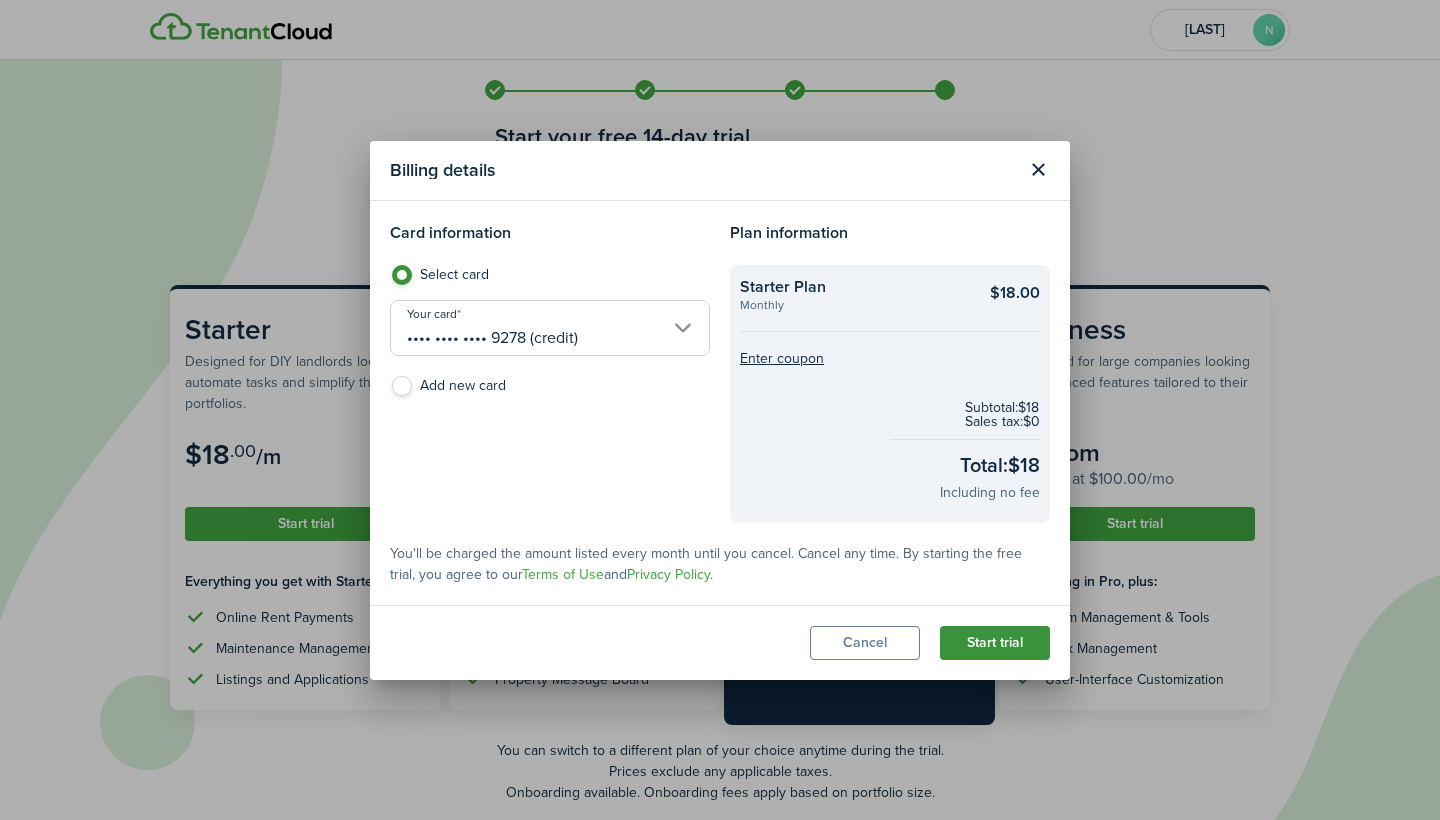 click on "Start trial" at bounding box center (995, 643) 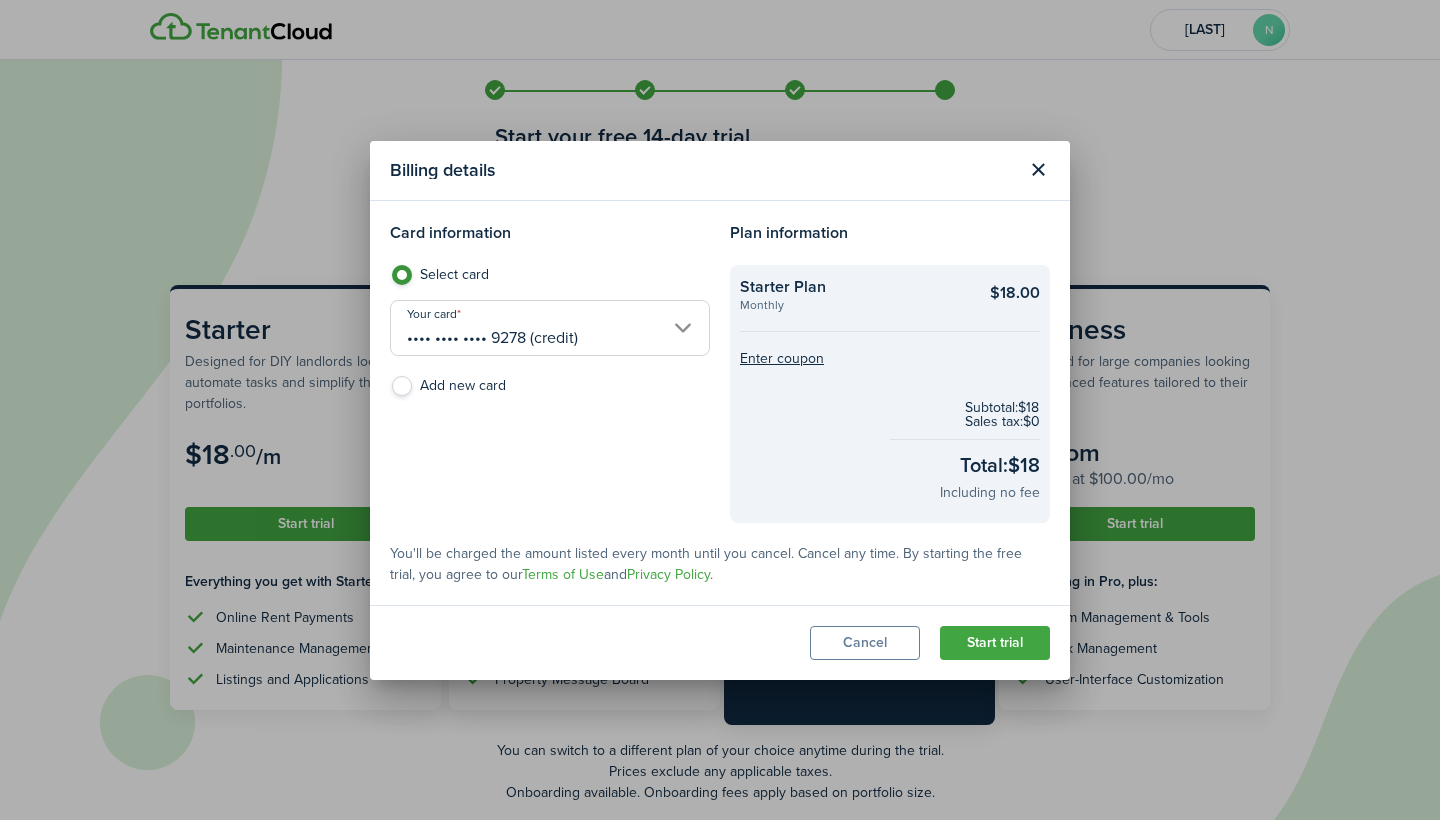 click on "•••• •••• •••• 9278 (credit)" at bounding box center (550, 328) 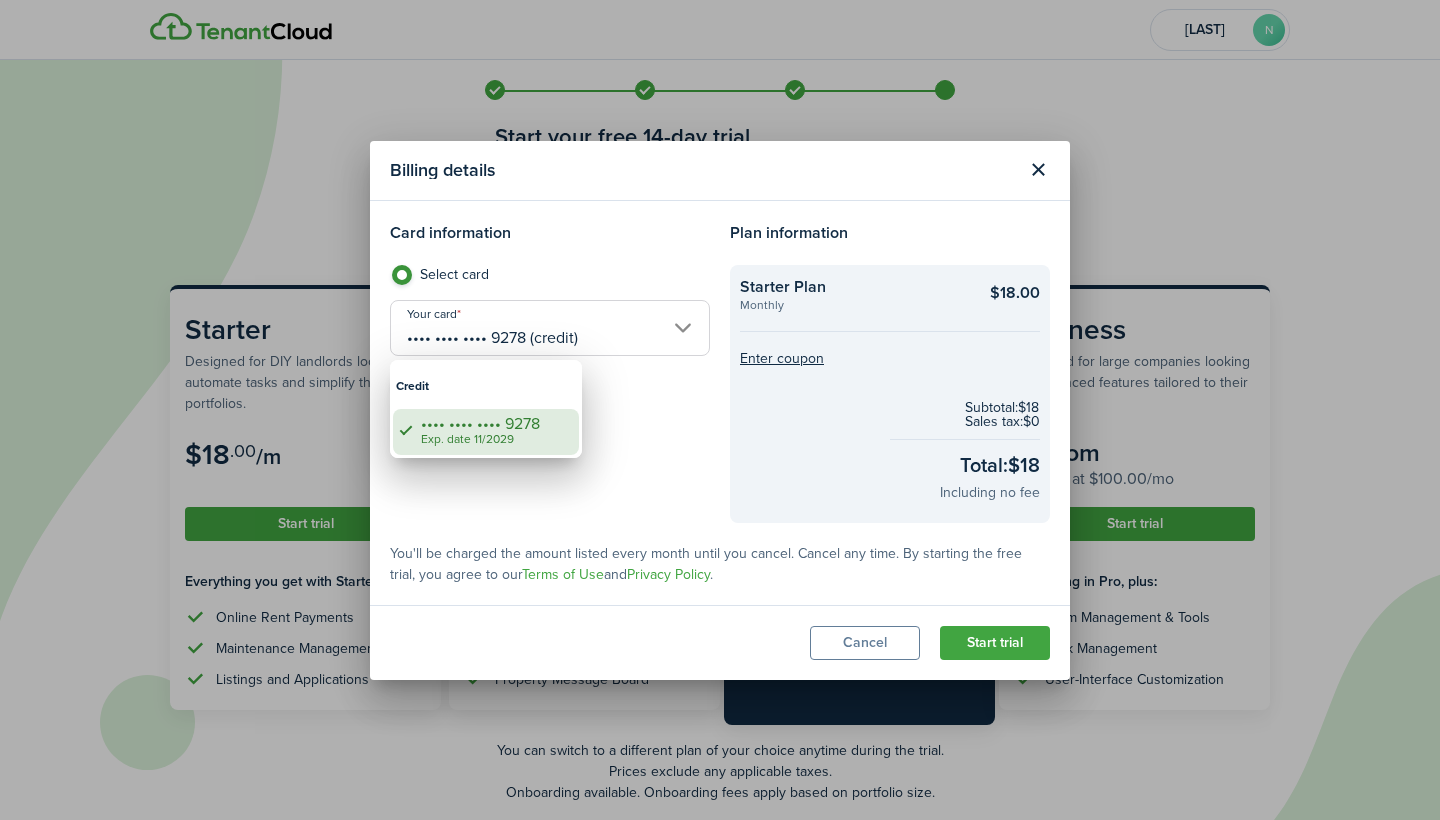 click on "Exp. date 11/2029" at bounding box center [494, 440] 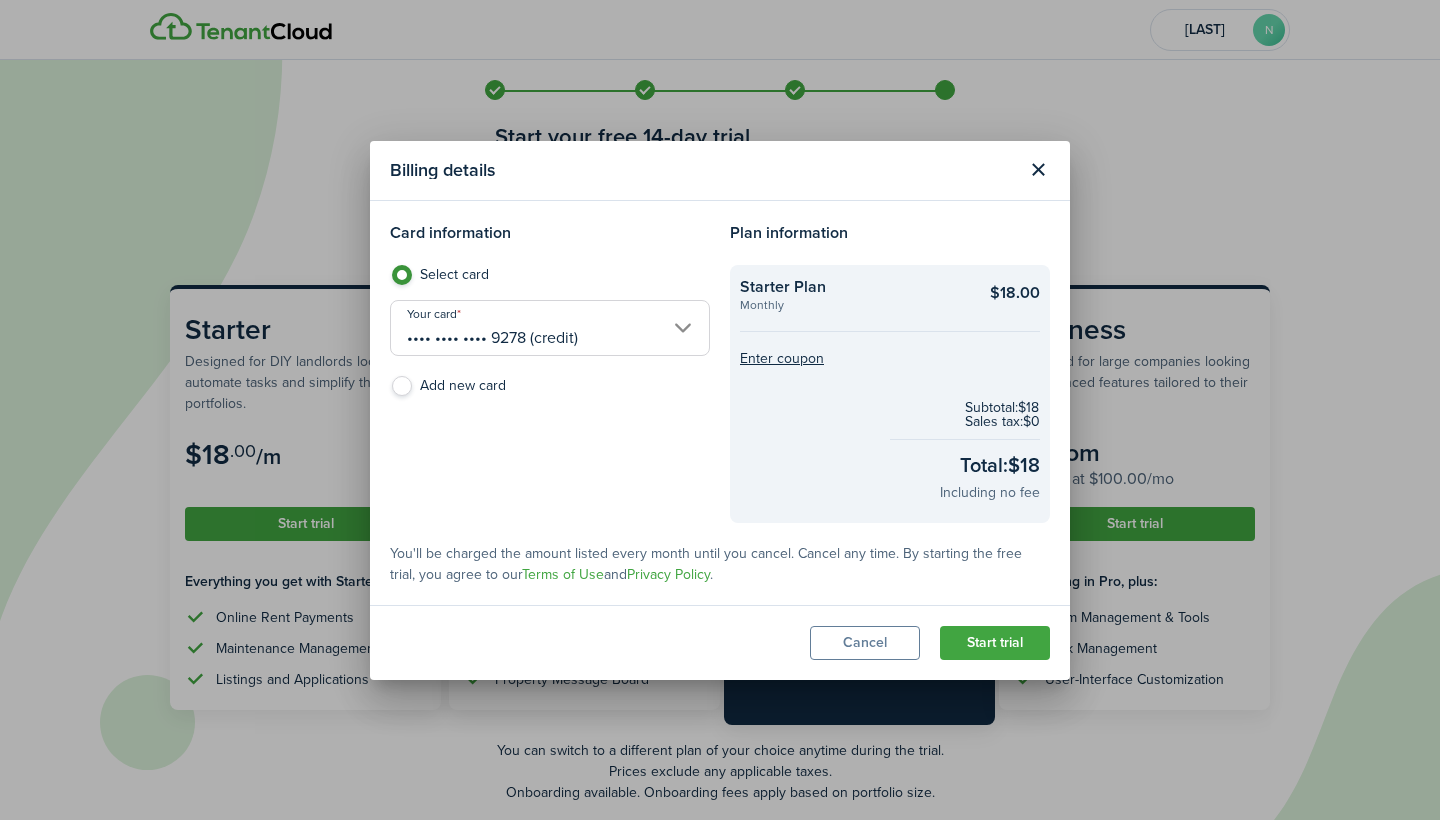 click on "Total:  $18" at bounding box center [1000, 465] 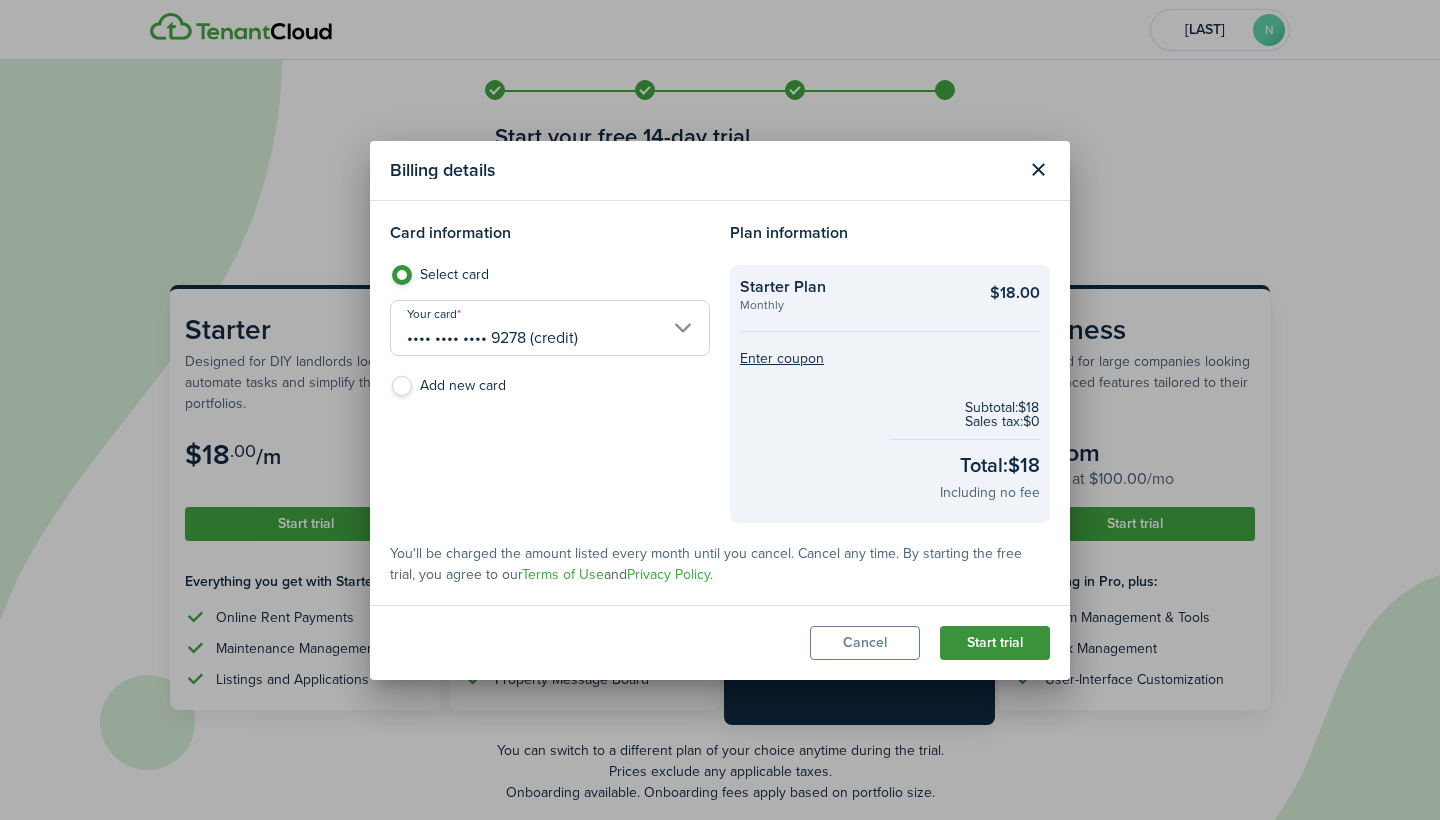 click on "Start trial" at bounding box center [995, 643] 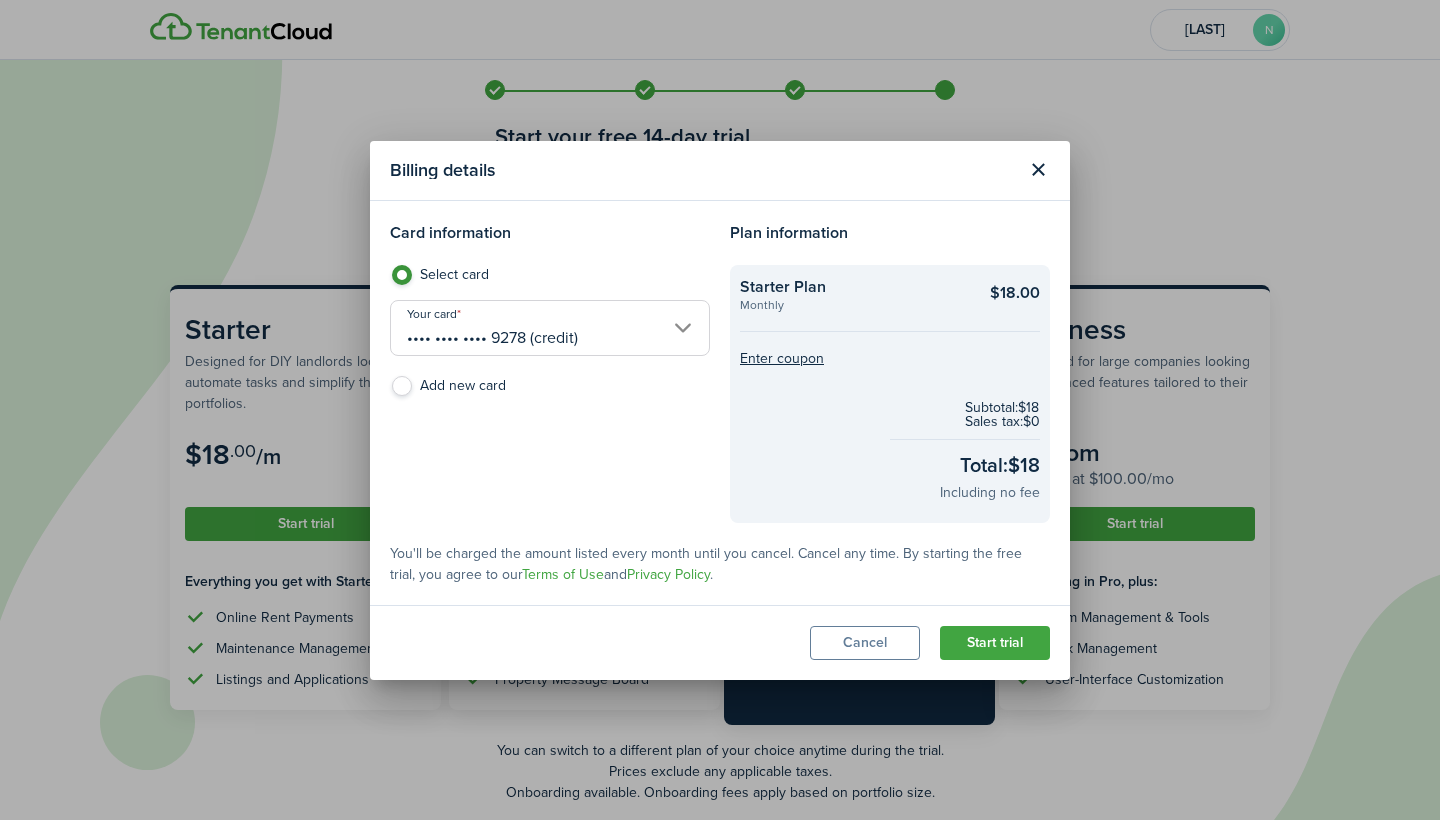 click on "•••• •••• •••• 9278 (credit)" at bounding box center [550, 328] 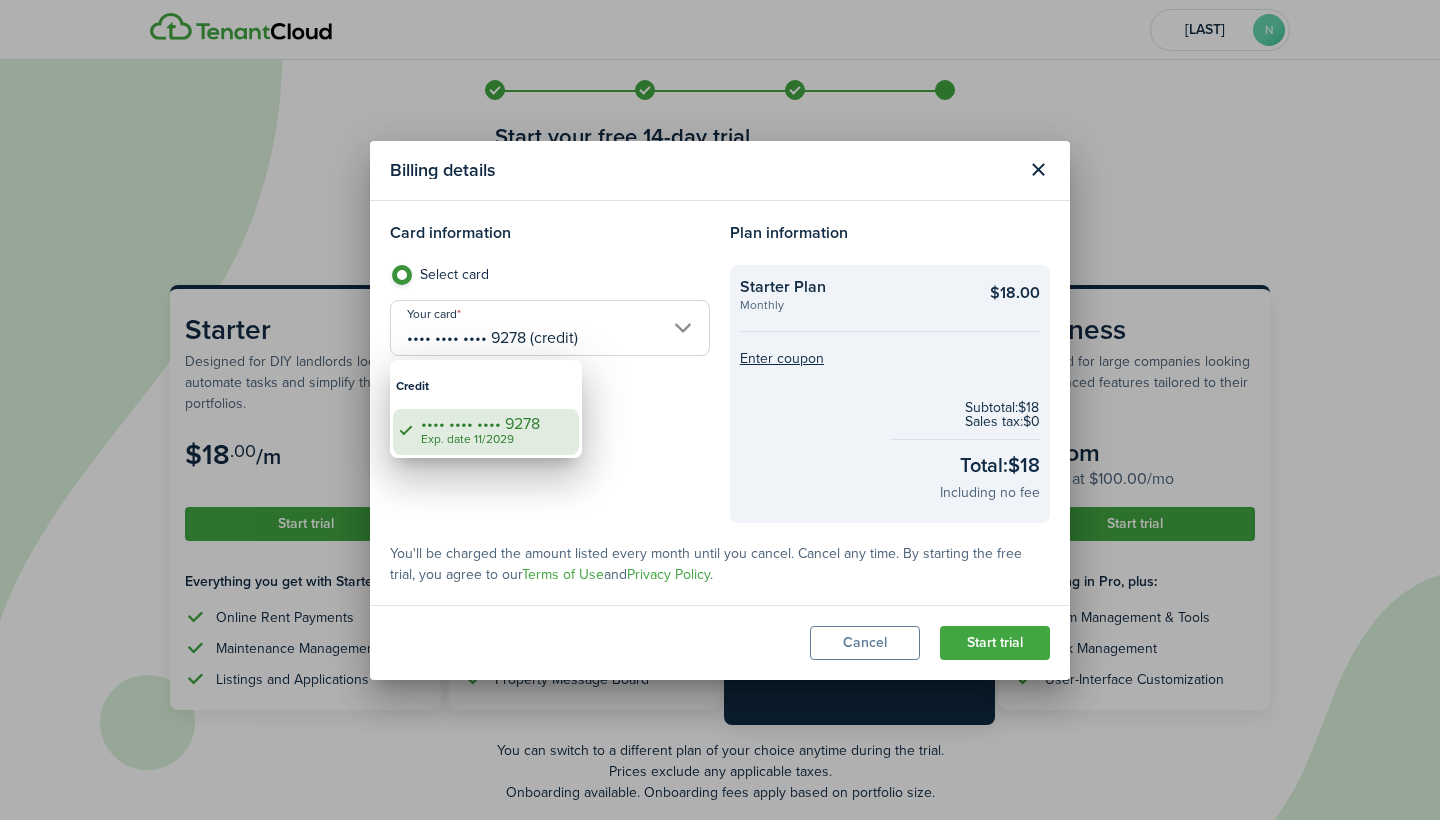 click on "•••• •••• •••• 9278" at bounding box center (494, 424) 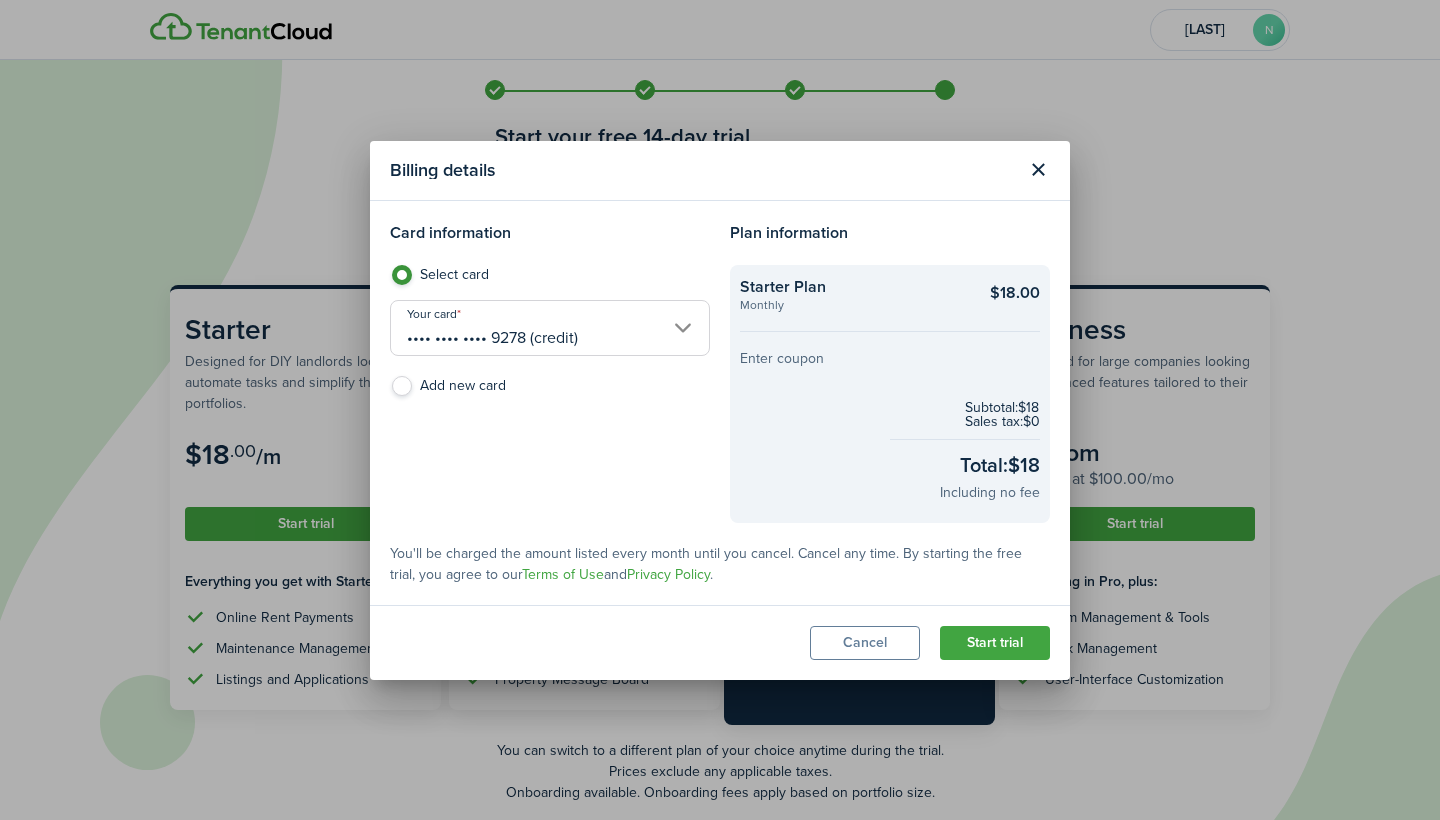 click on "Enter coupon" at bounding box center (782, 359) 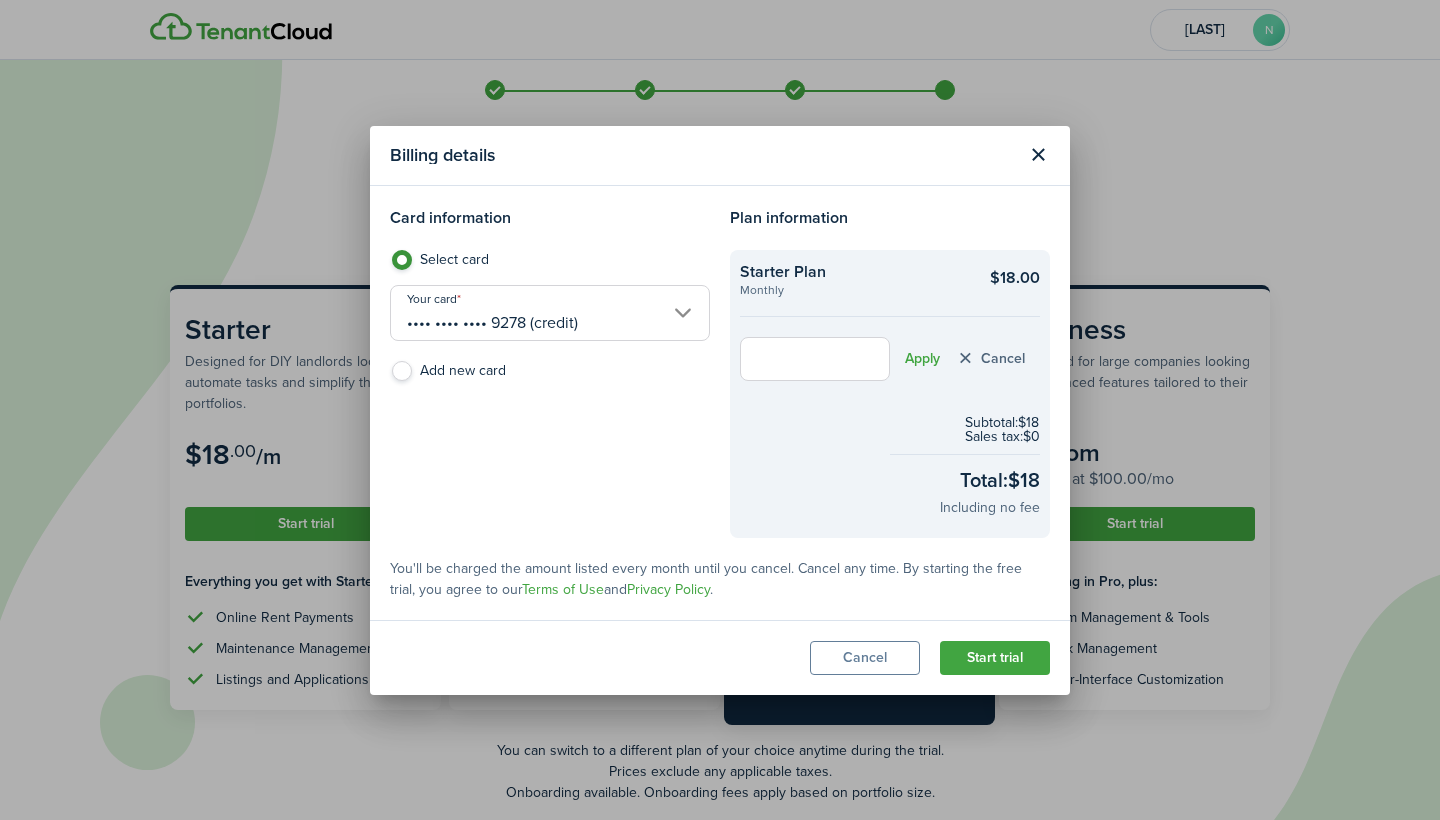 click on "Cancel" at bounding box center [990, 358] 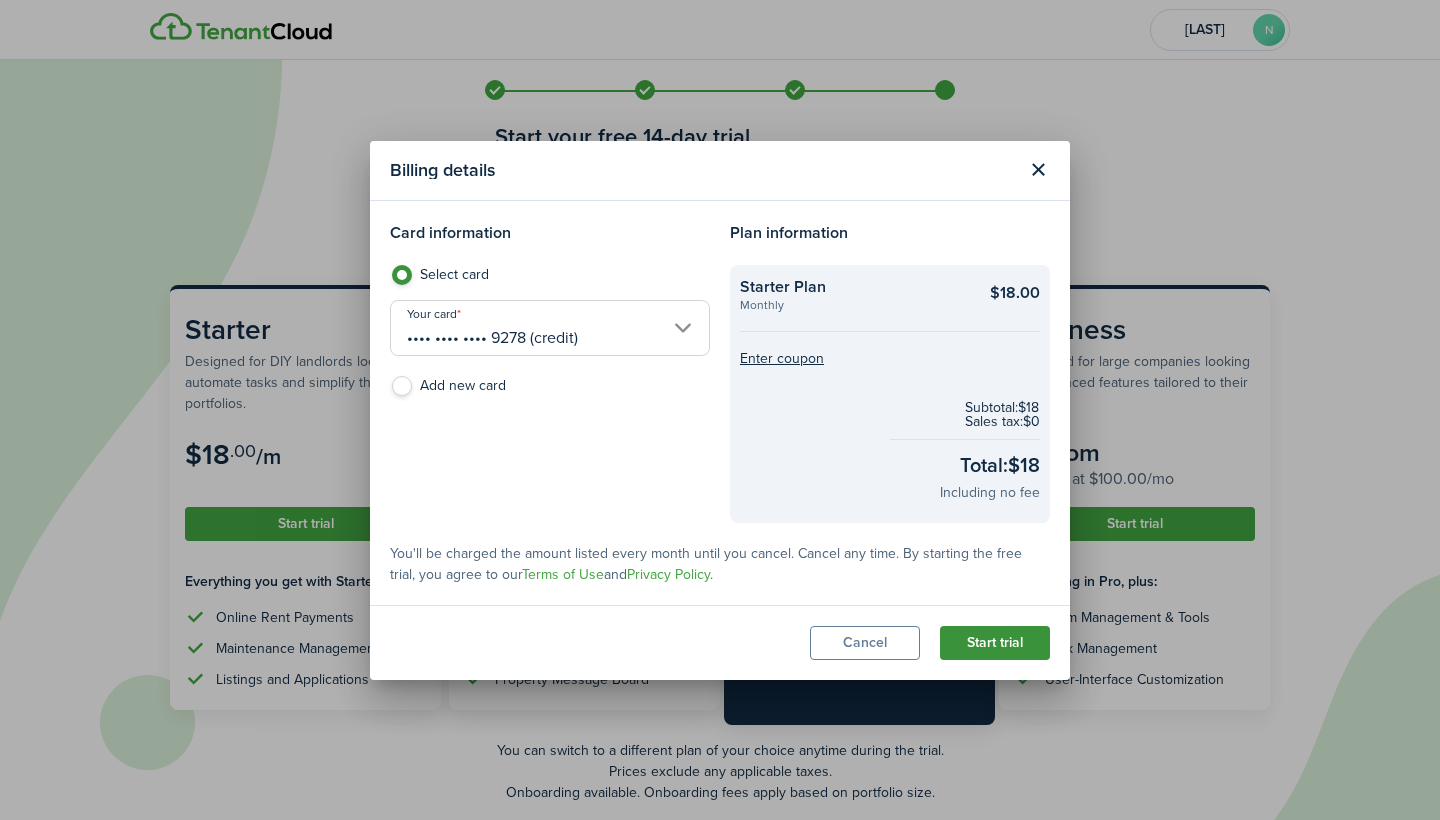 click on "Start trial" at bounding box center [995, 643] 